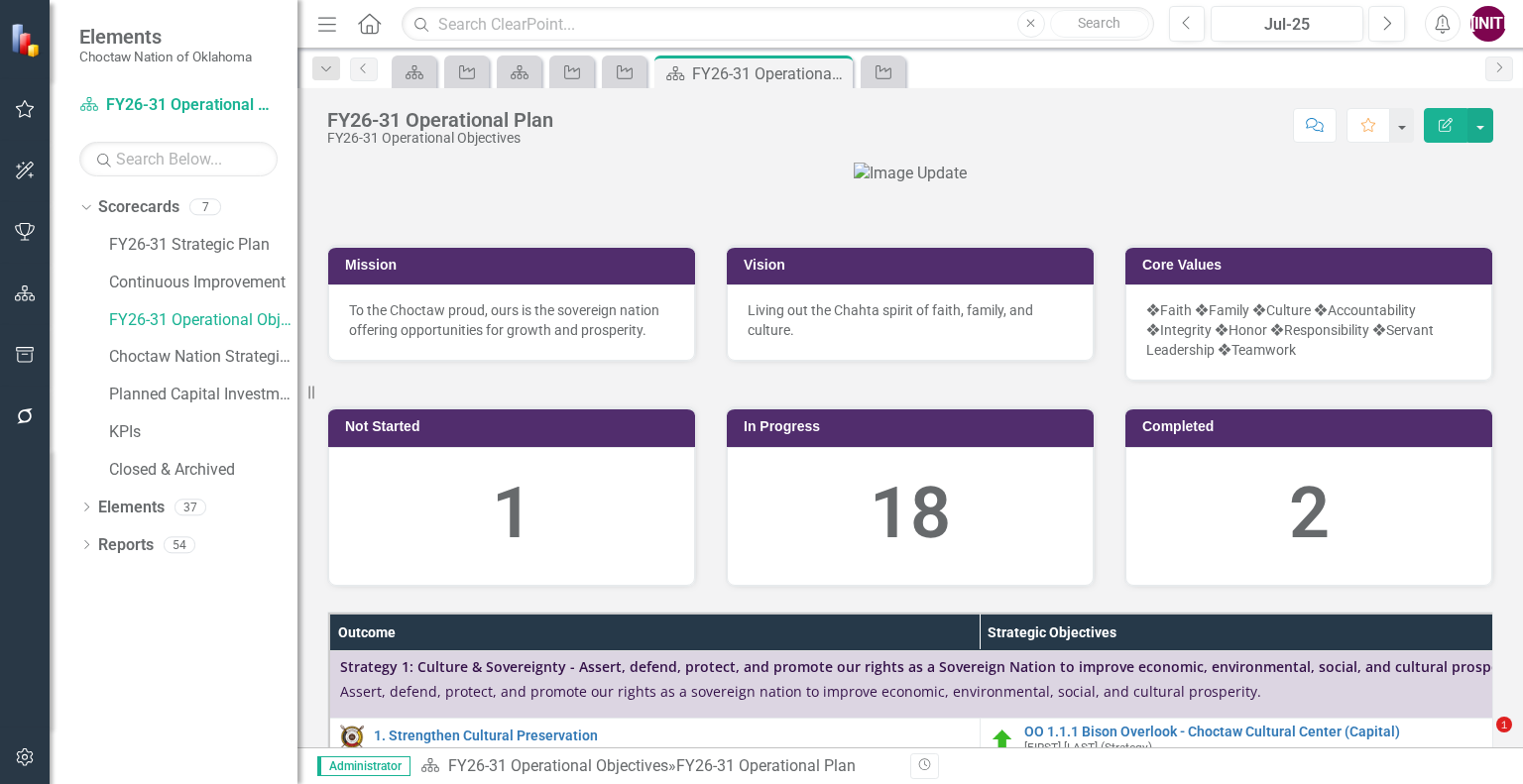 scroll, scrollTop: 0, scrollLeft: 0, axis: both 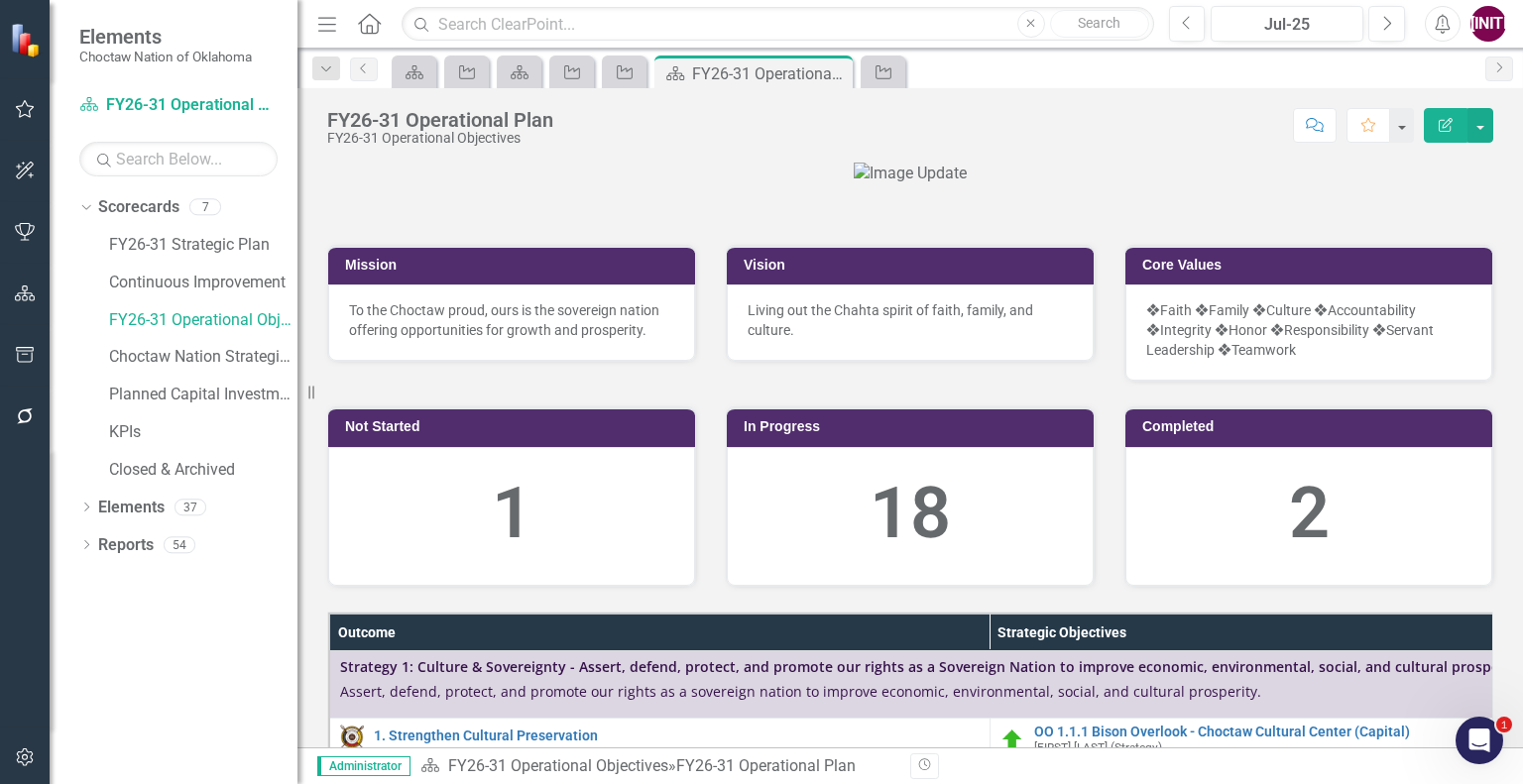 click at bounding box center [910, 173] 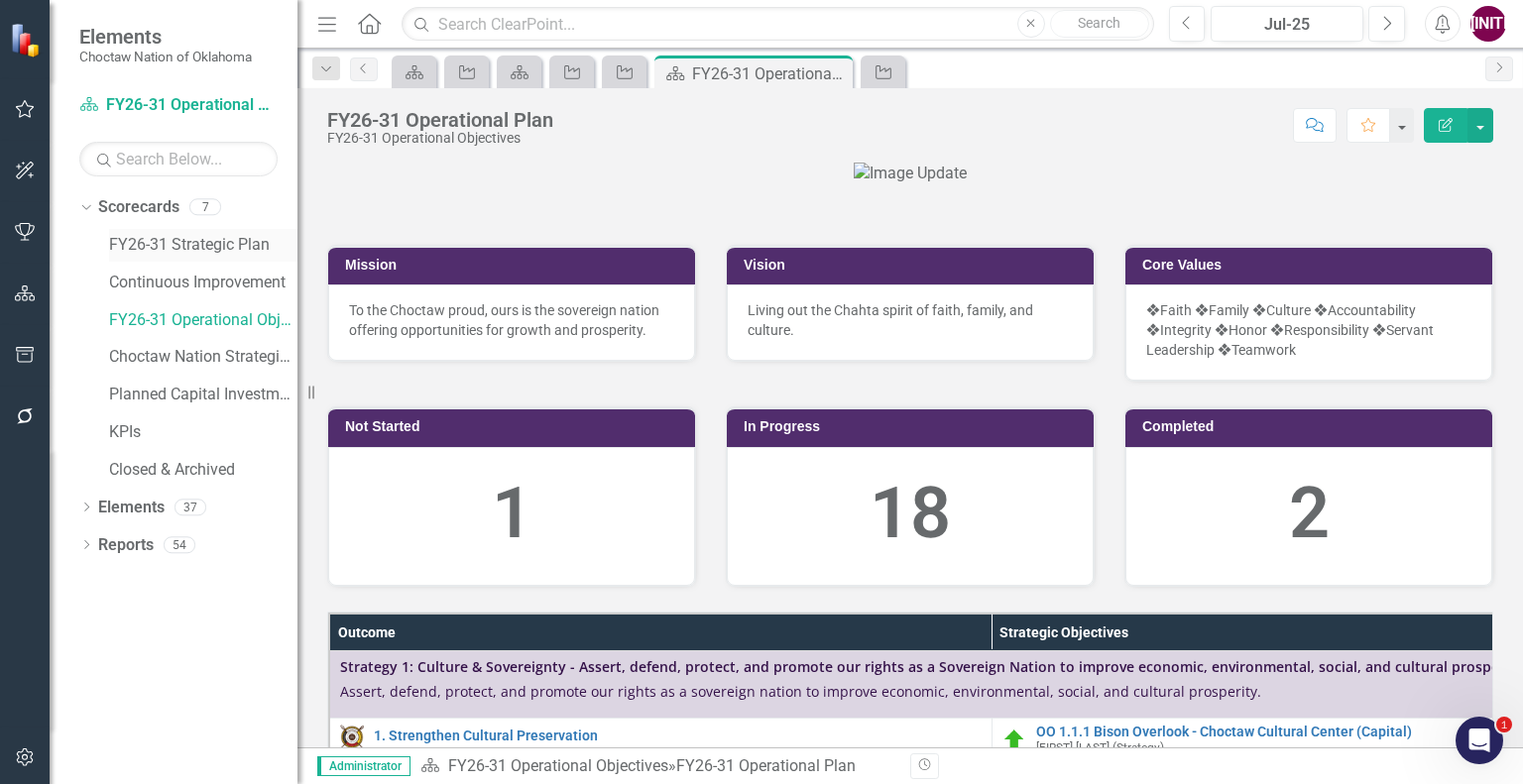 click on "FY26-31 Strategic Plan" at bounding box center (203, 245) 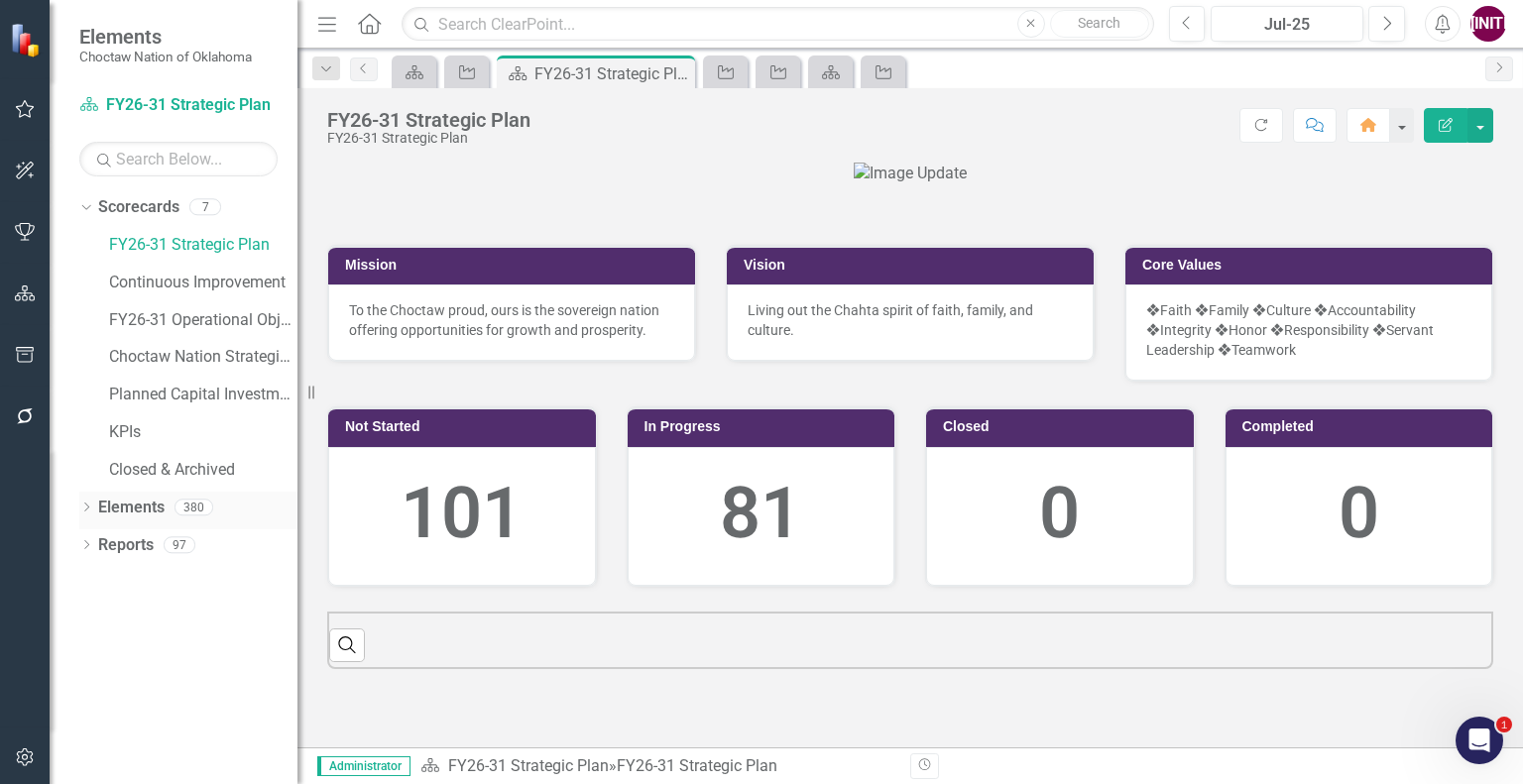 click on "Elements" at bounding box center (131, 507) 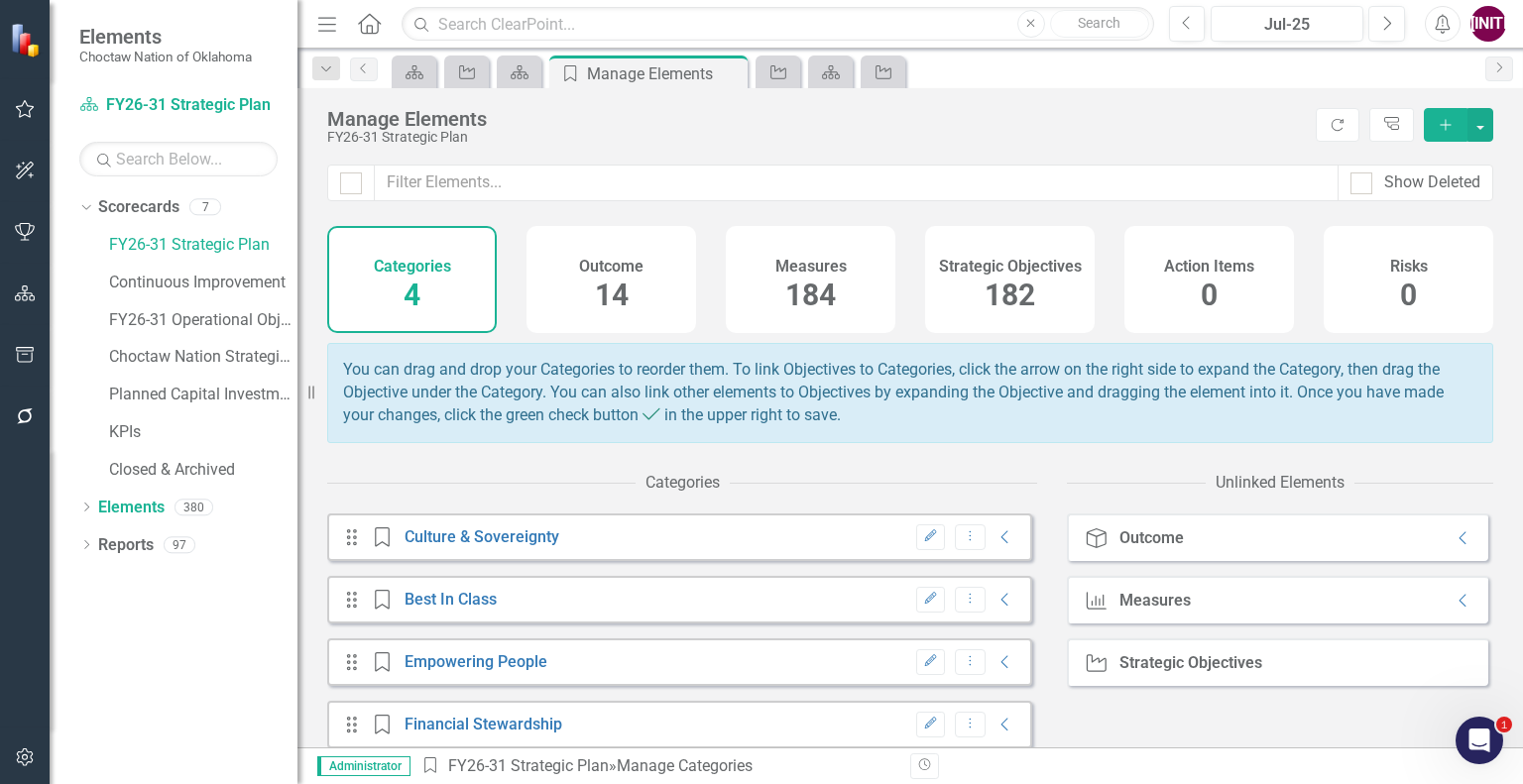click on "182" at bounding box center [1009, 294] 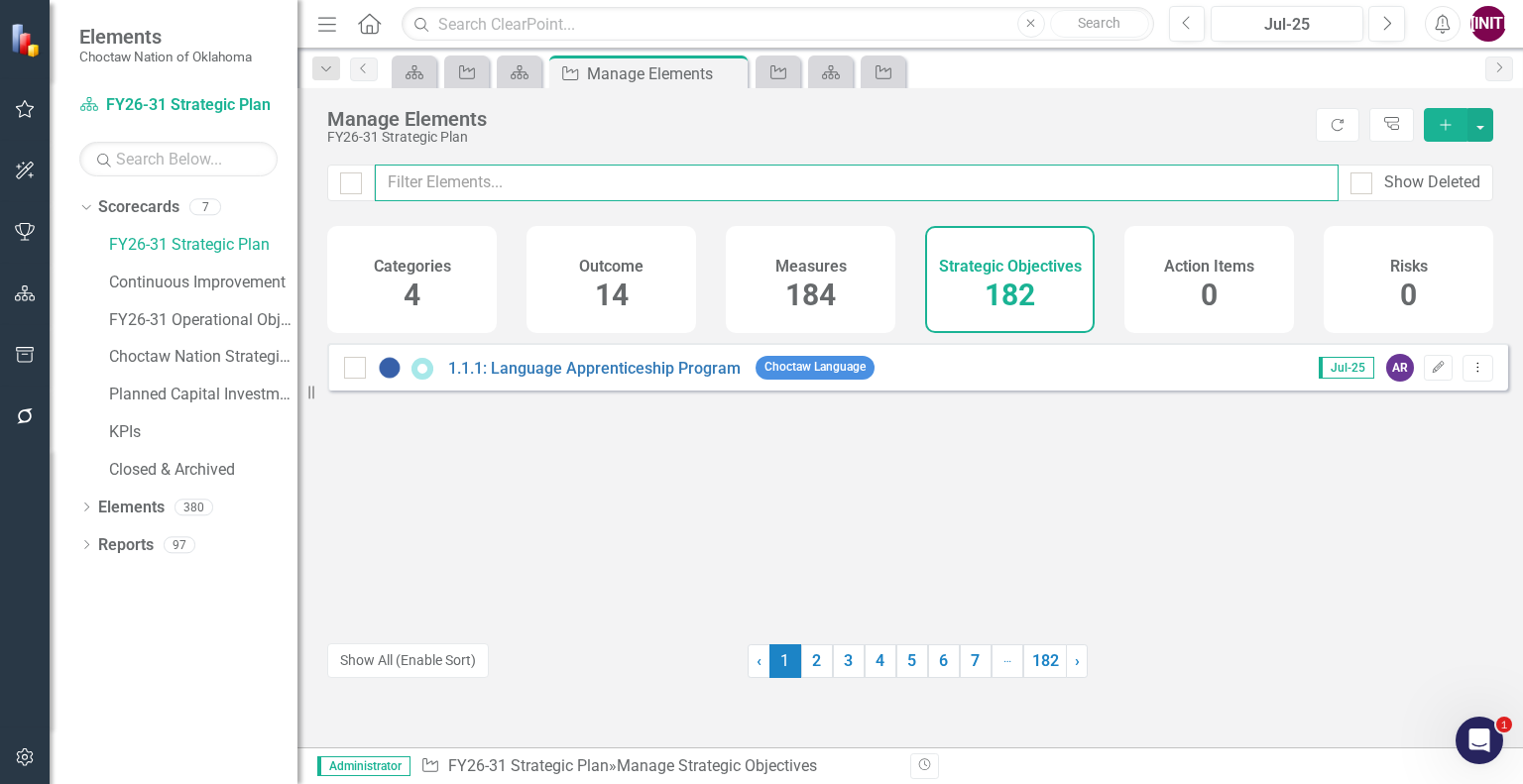 click at bounding box center [857, 182] 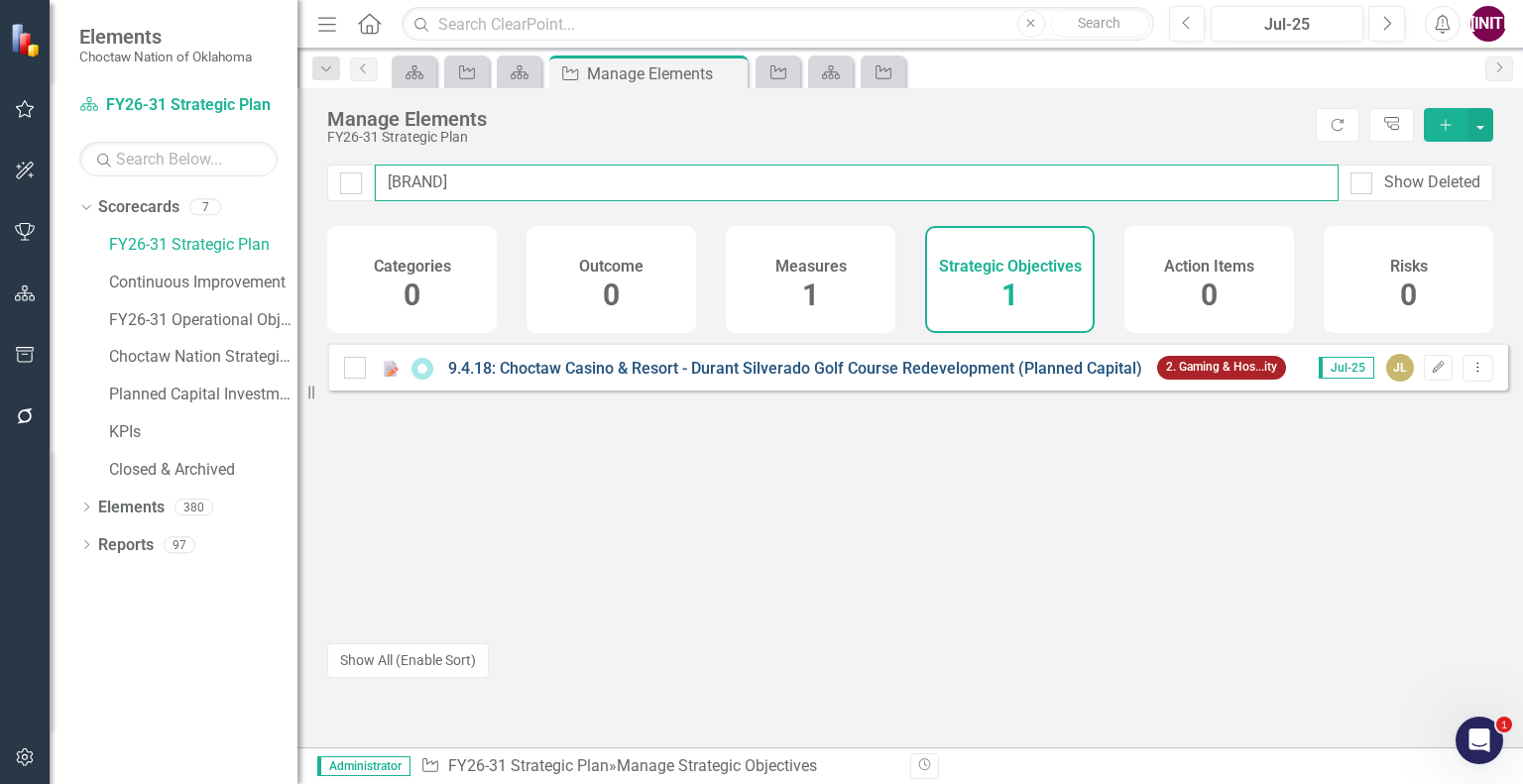 type on "[BRAND]" 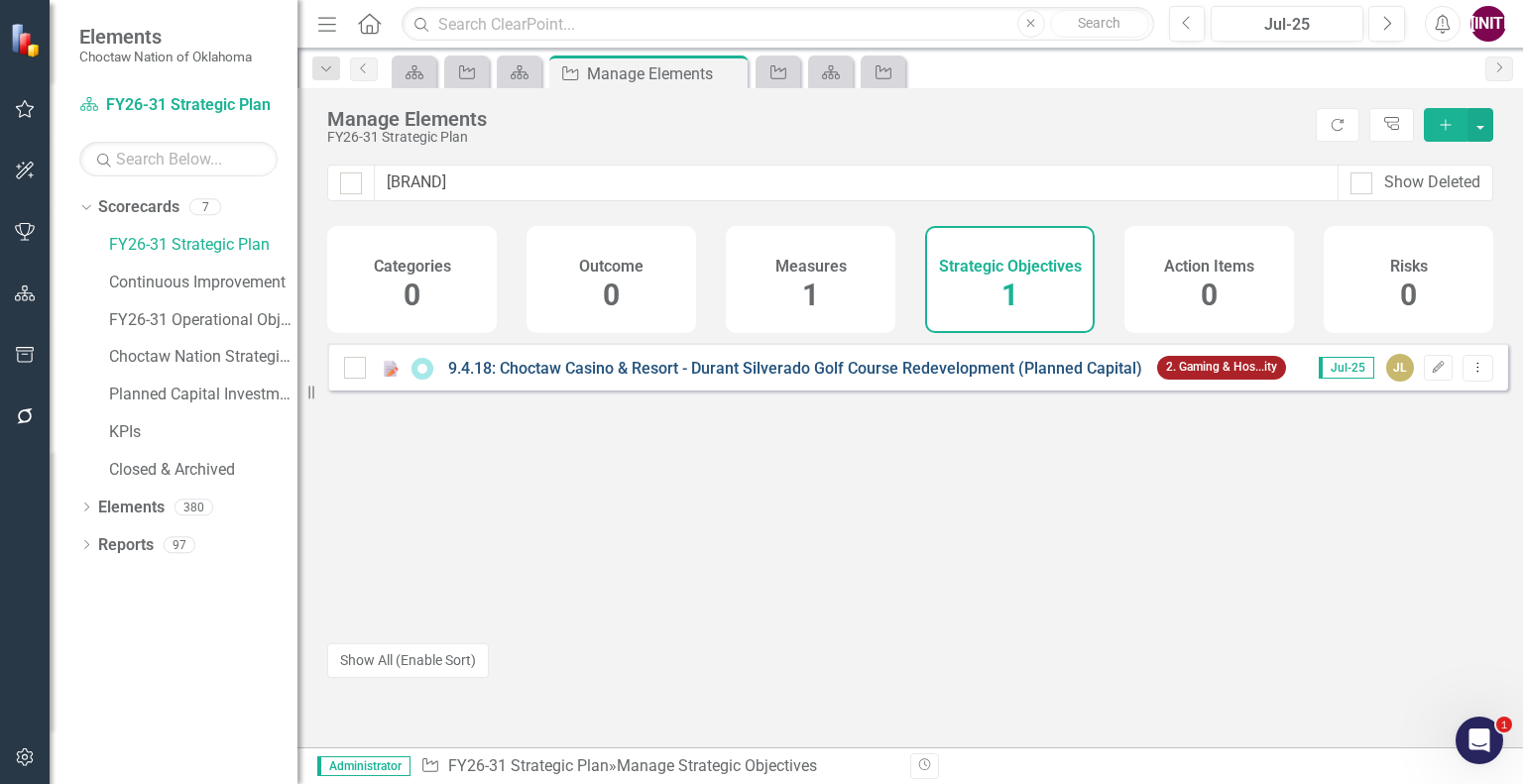 click on "9.4.18: Choctaw Casino & Resort - Durant Silverado Golf Course Redevelopment (Planned Capital)" at bounding box center [795, 368] 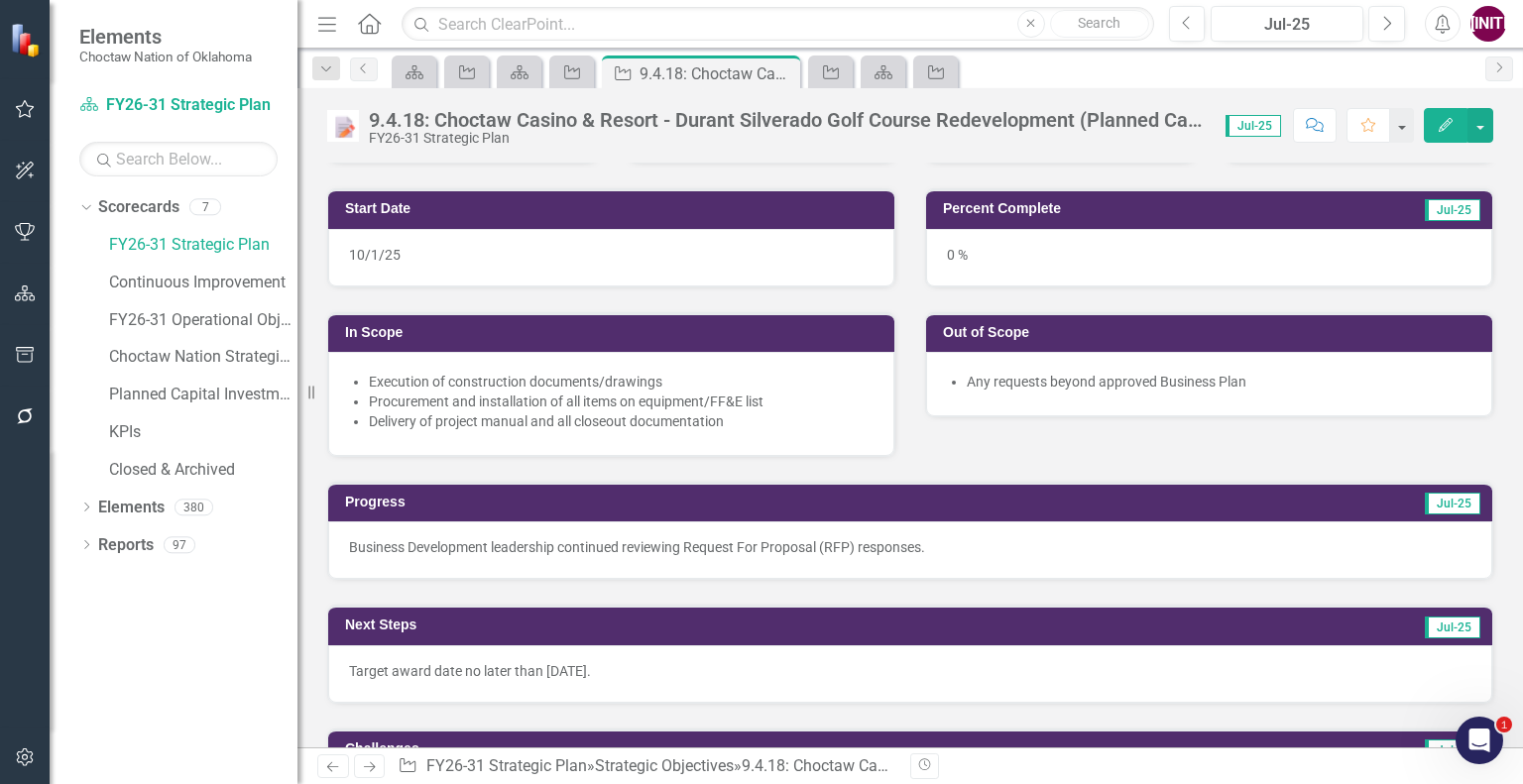scroll, scrollTop: 396, scrollLeft: 0, axis: vertical 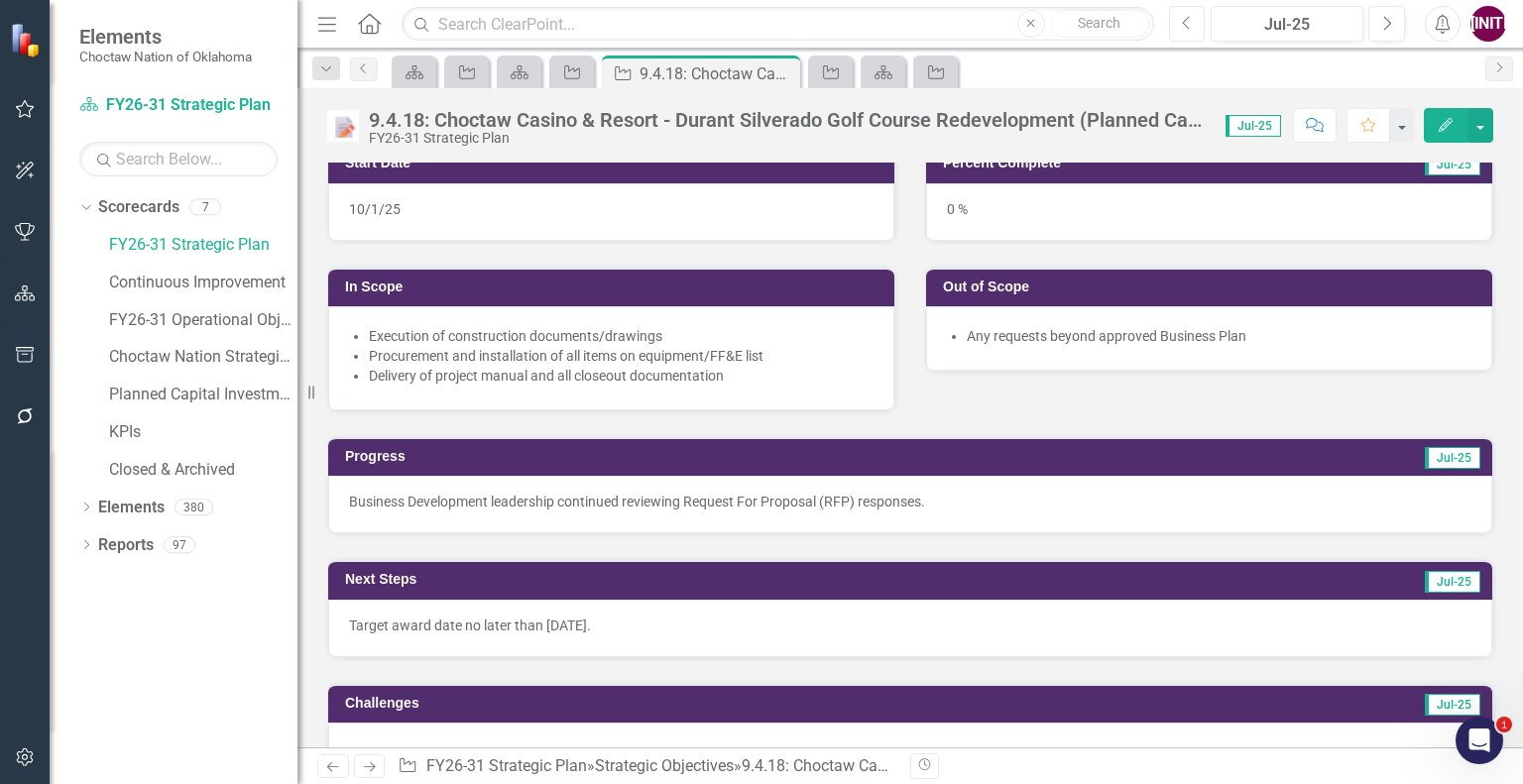 click on "Previous" at bounding box center [1187, 24] 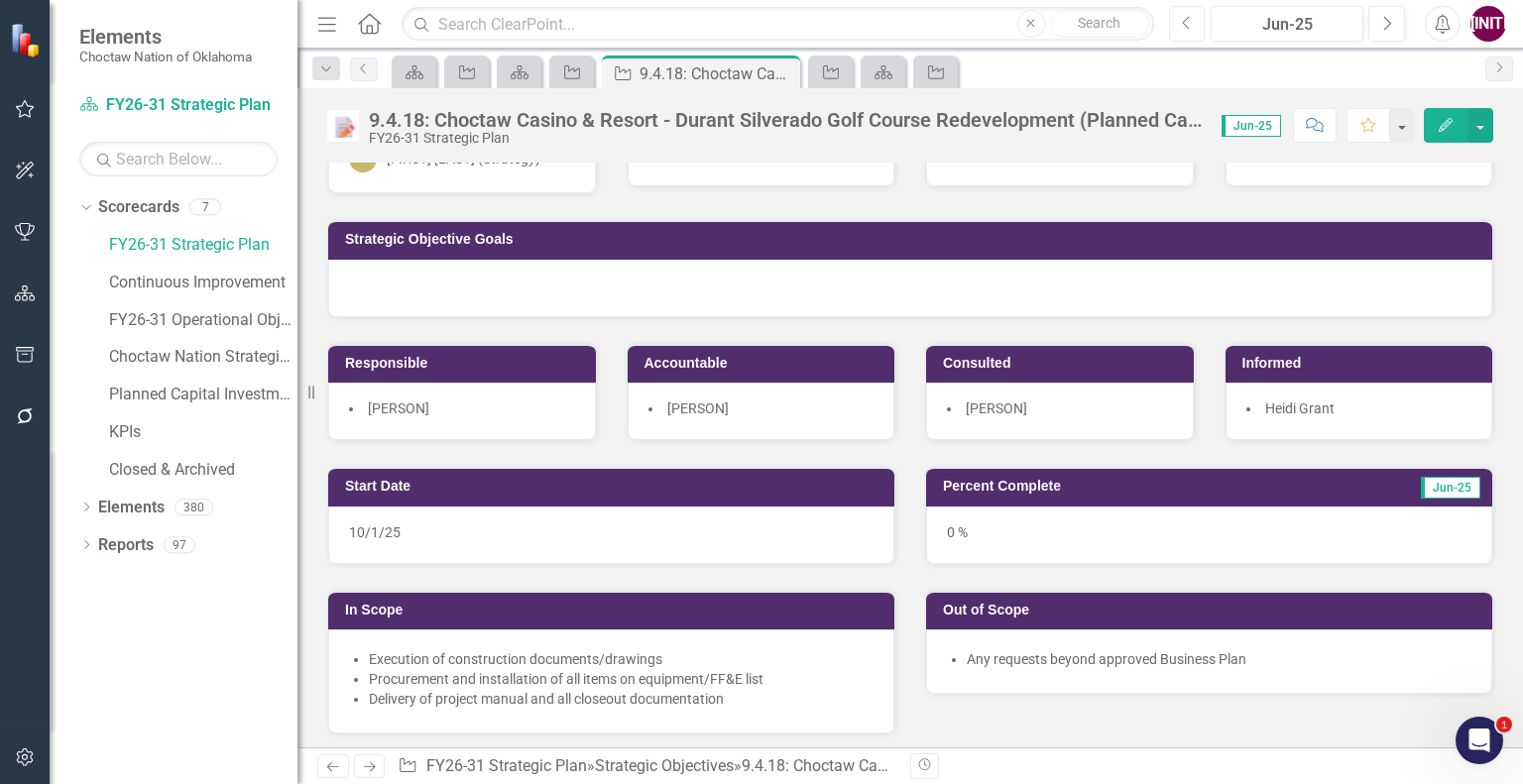 scroll, scrollTop: 0, scrollLeft: 0, axis: both 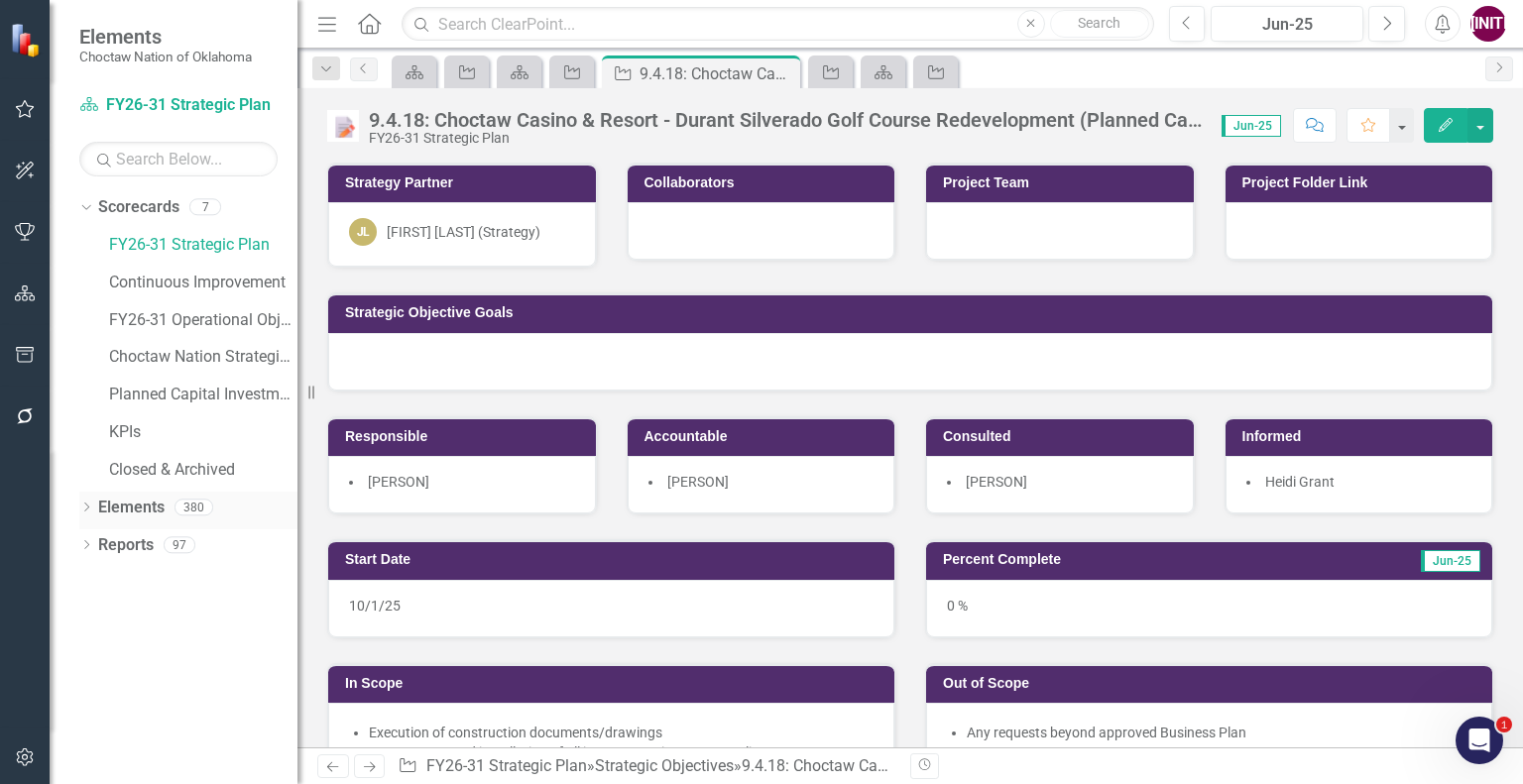 click on "Elements" at bounding box center [131, 507] 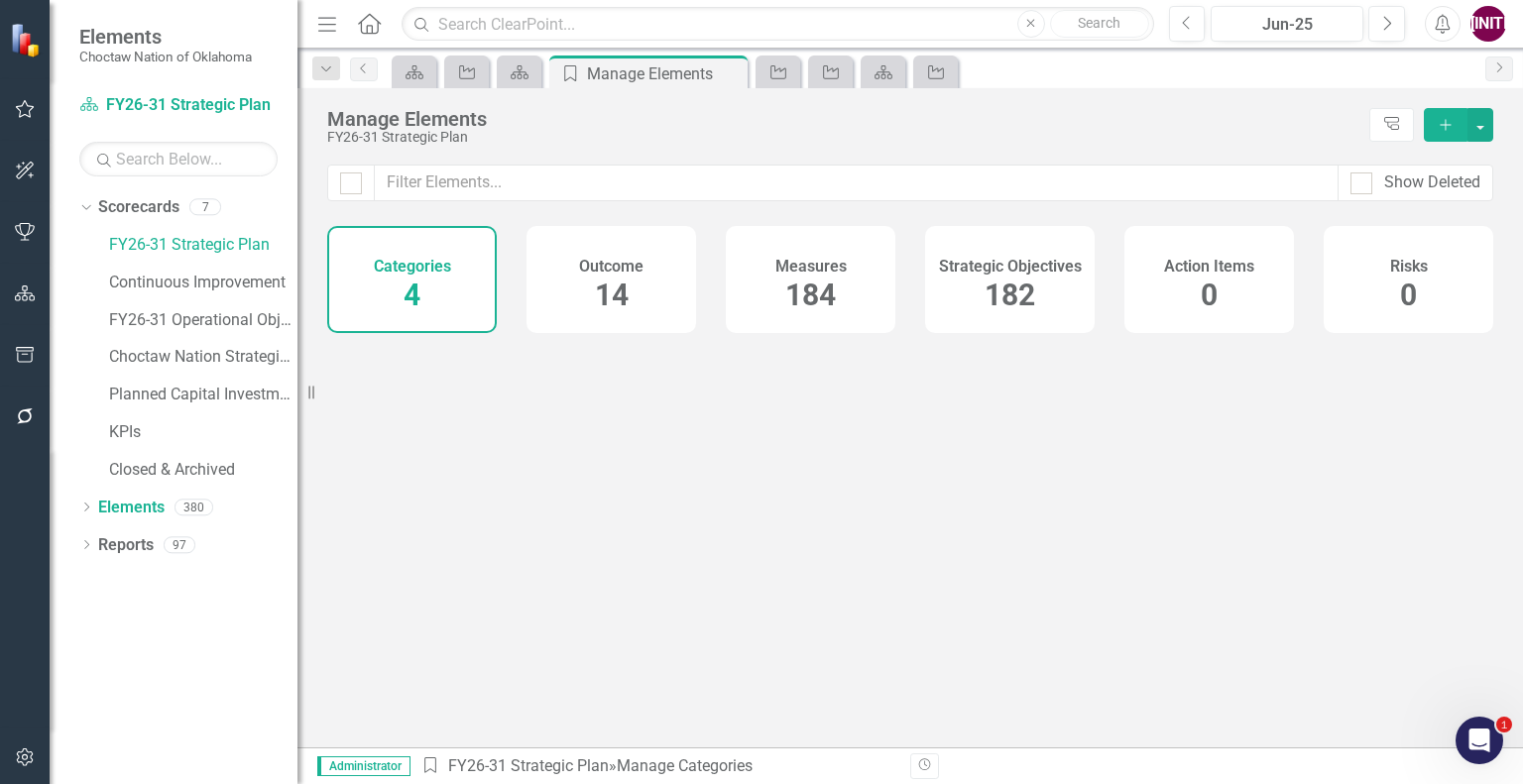 click on "Strategic Objectives" at bounding box center (1010, 267) 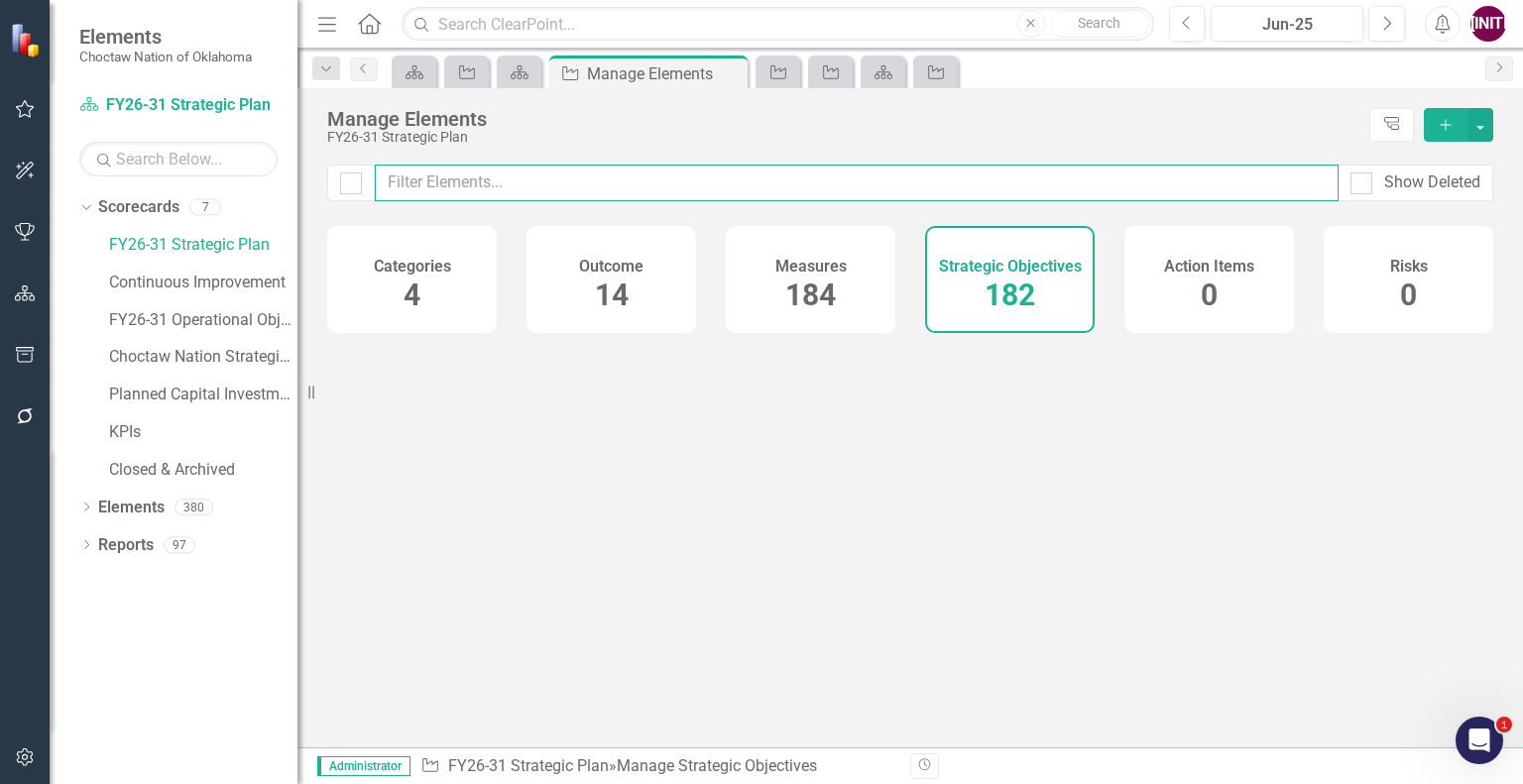 click at bounding box center [857, 182] 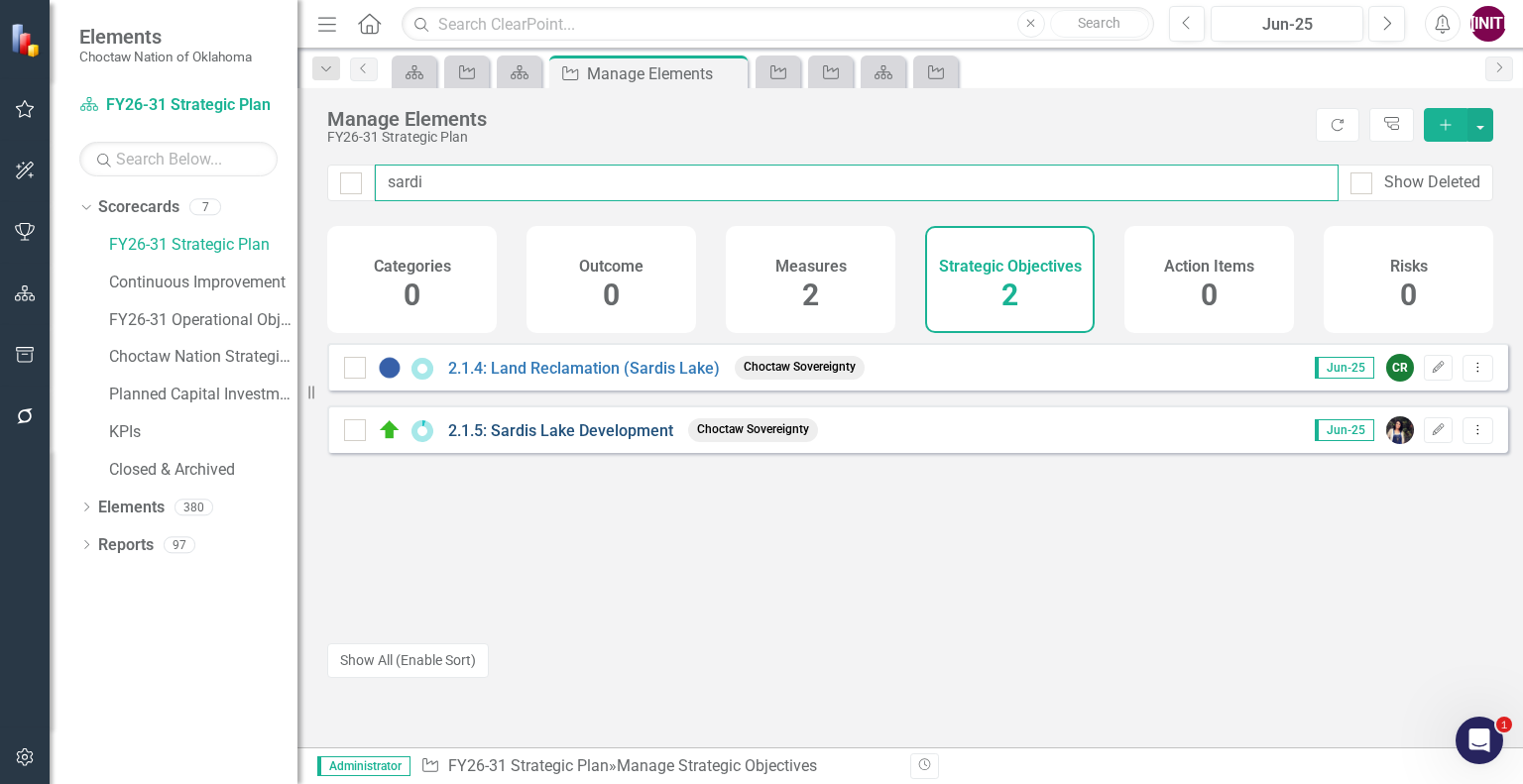 type on "sardi" 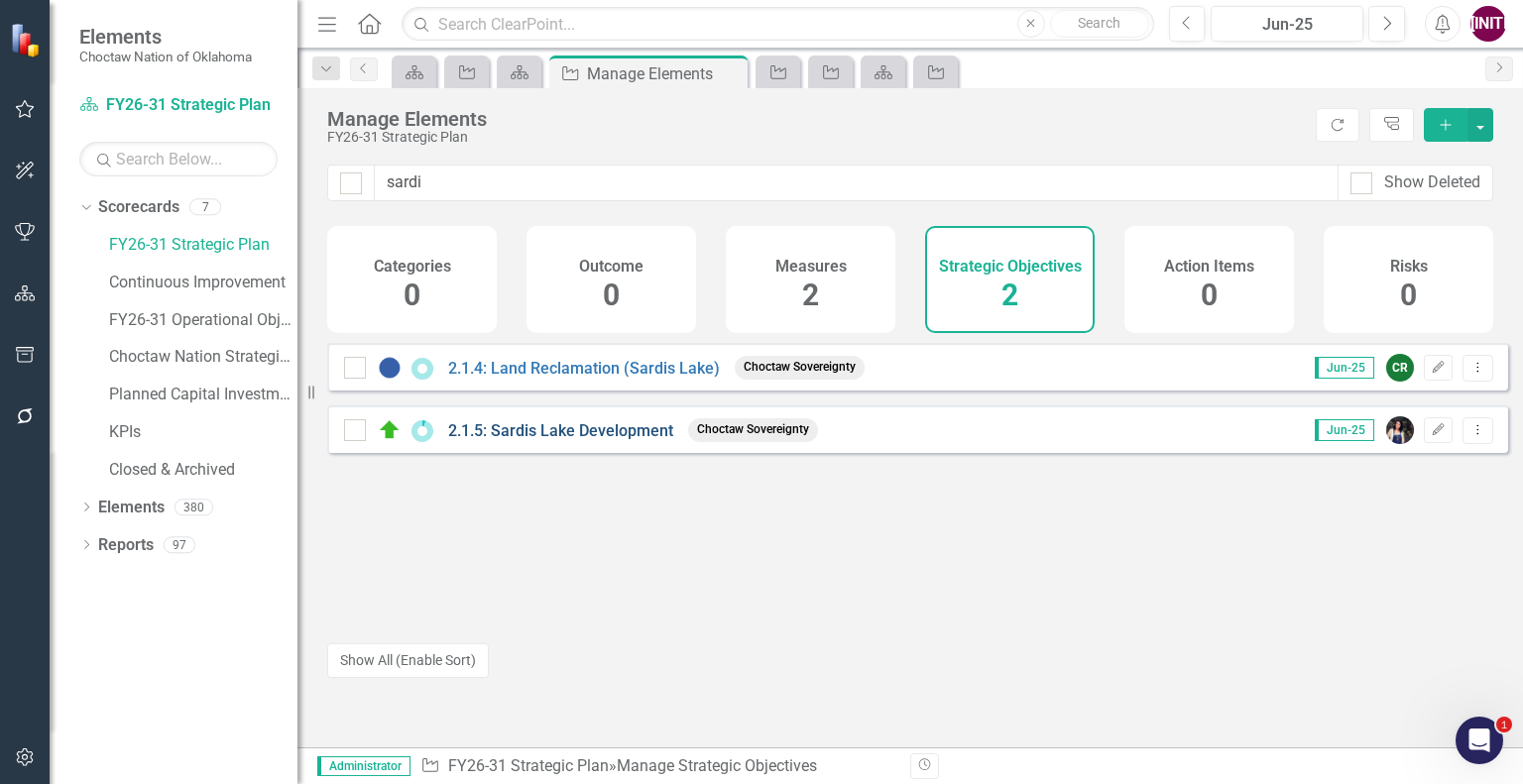 click on "2.1.5: Sardis Lake Development" at bounding box center (560, 430) 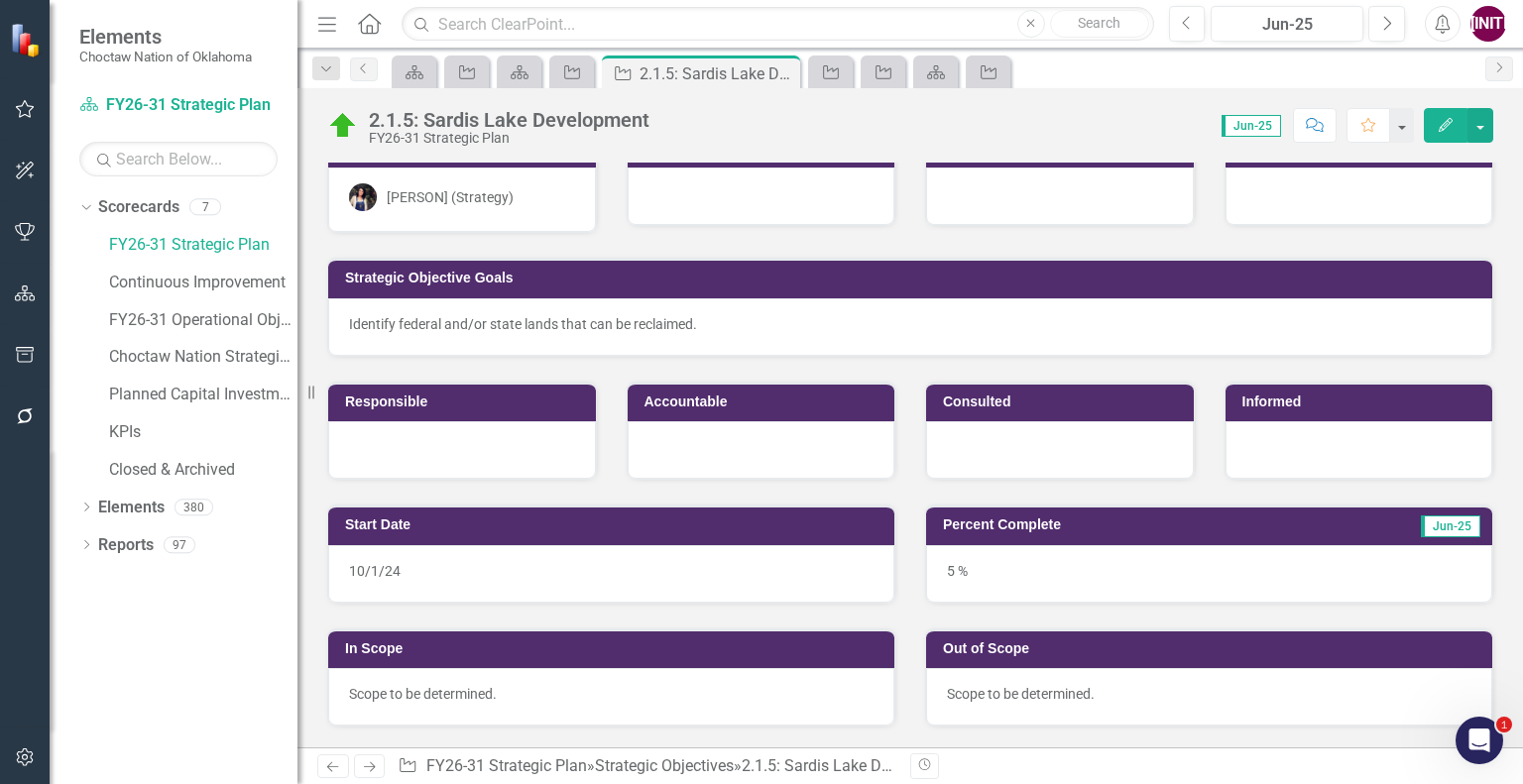 scroll, scrollTop: 0, scrollLeft: 0, axis: both 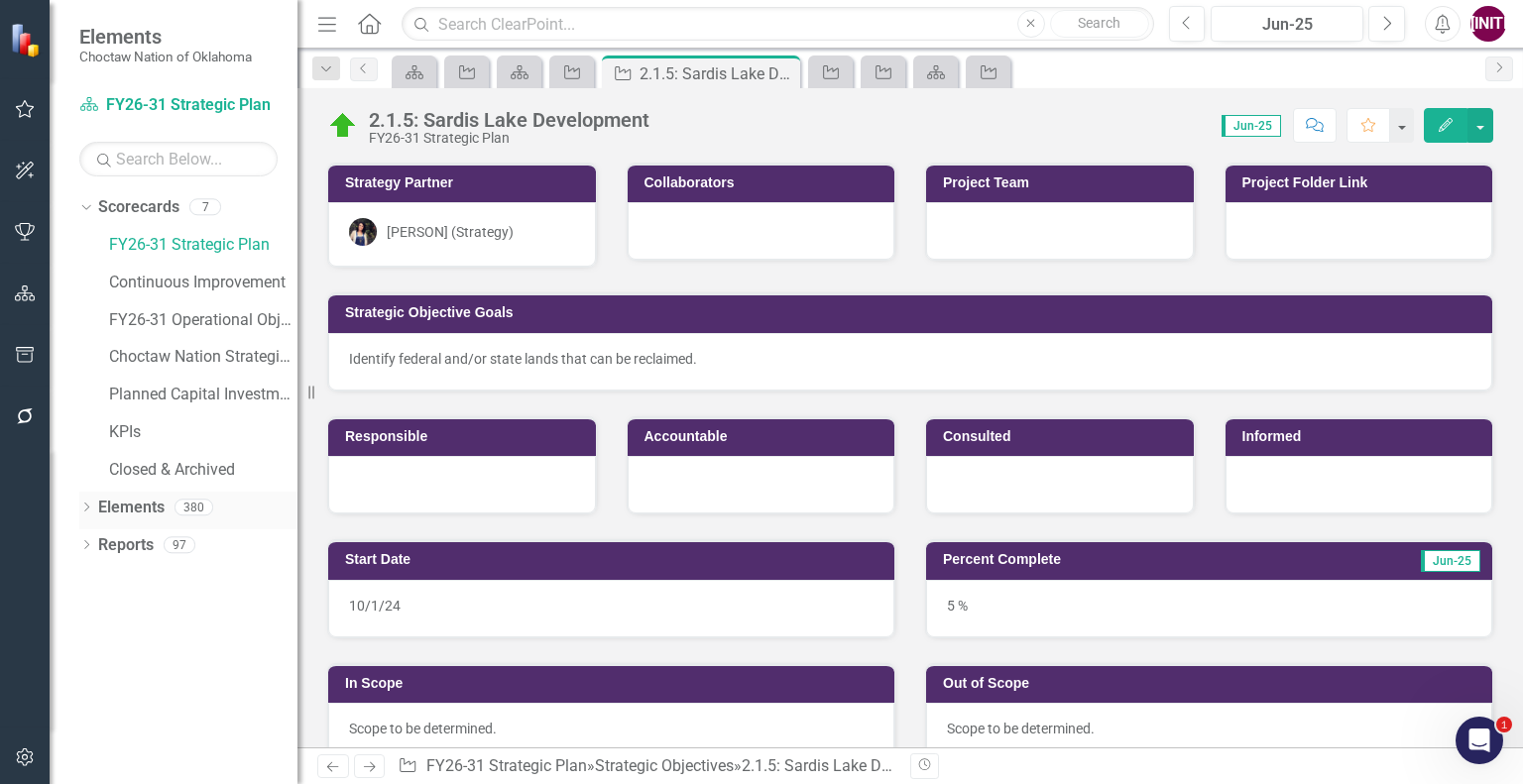 click on "Elements" at bounding box center (131, 507) 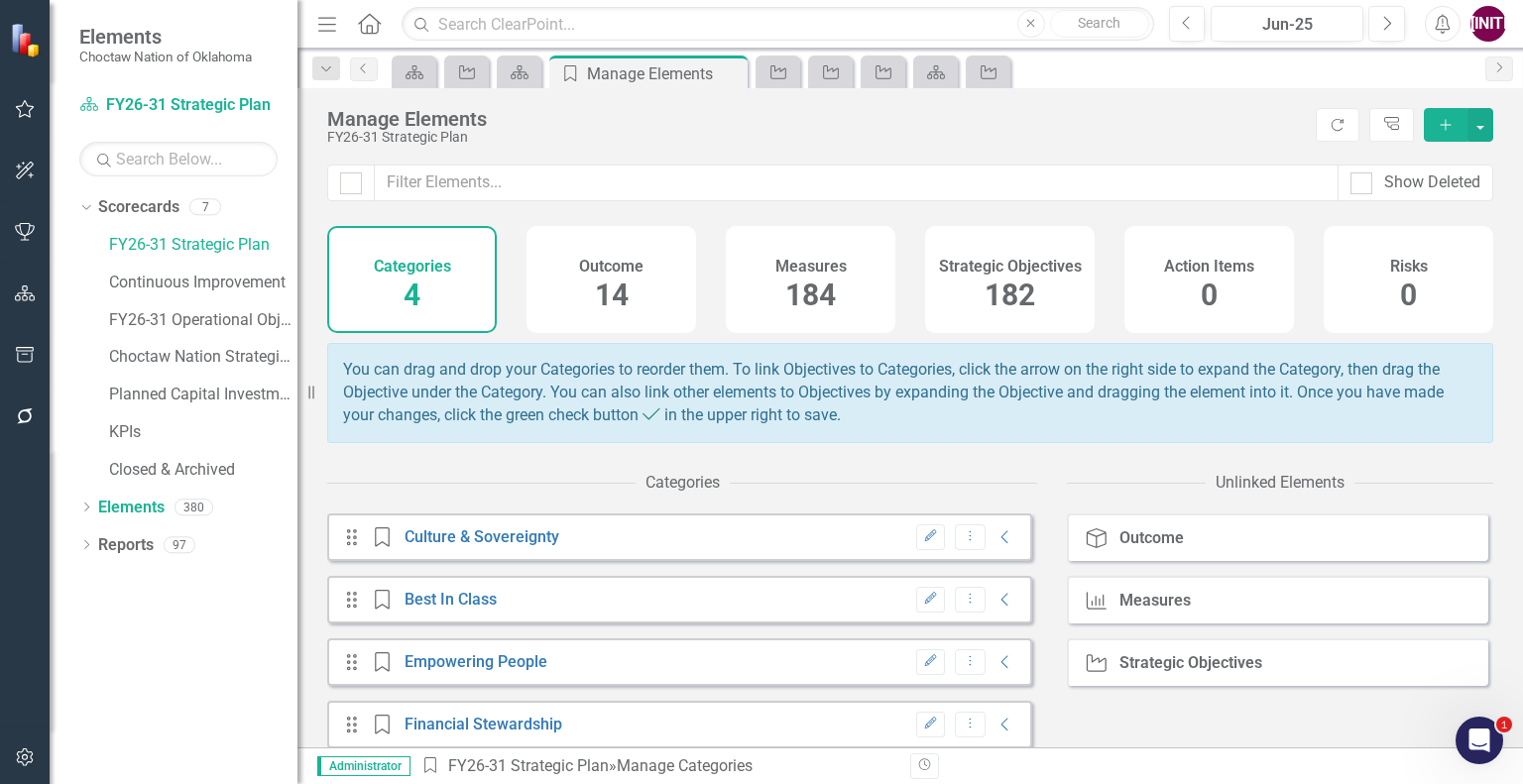 click on "182" at bounding box center [1009, 294] 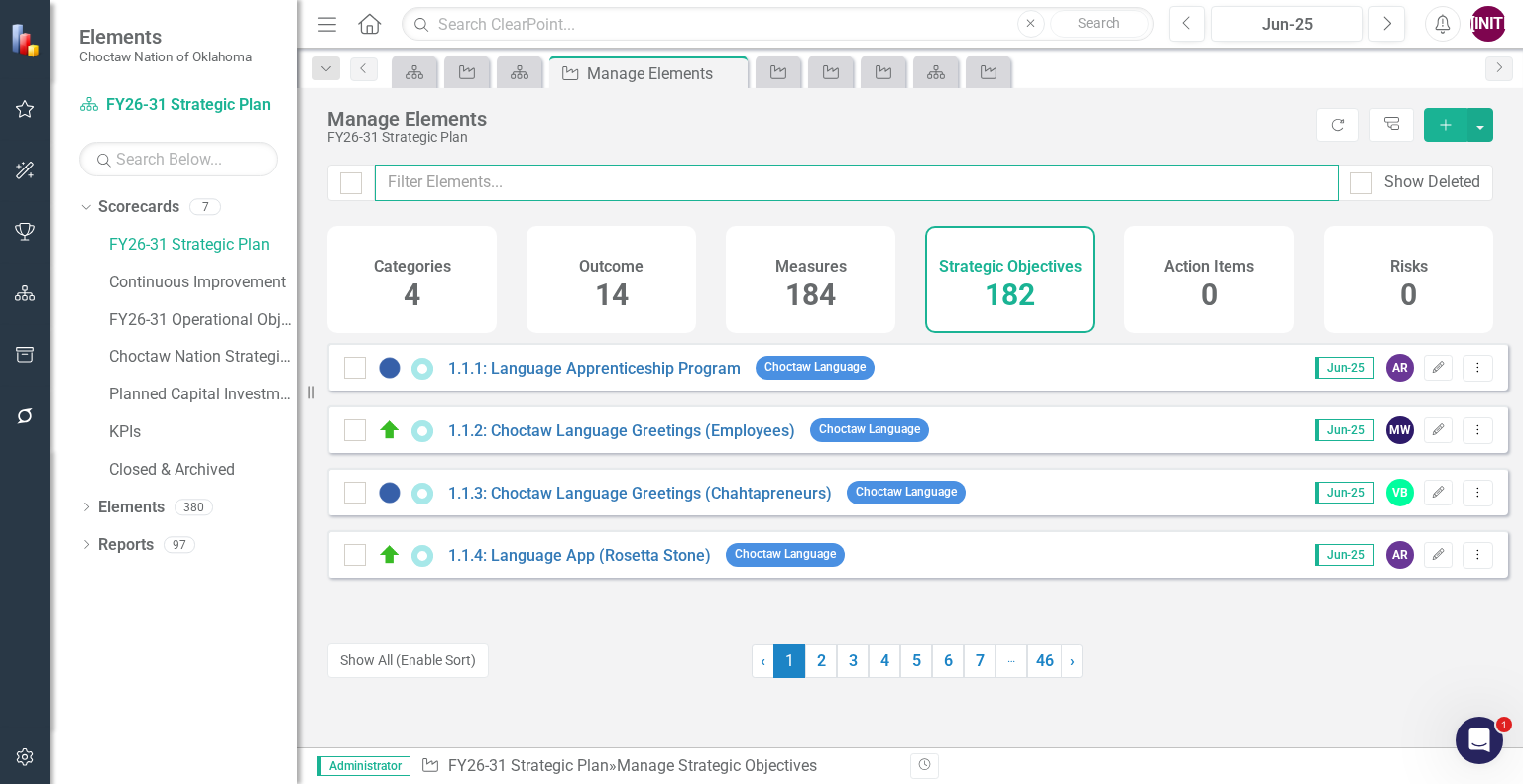 click at bounding box center [857, 182] 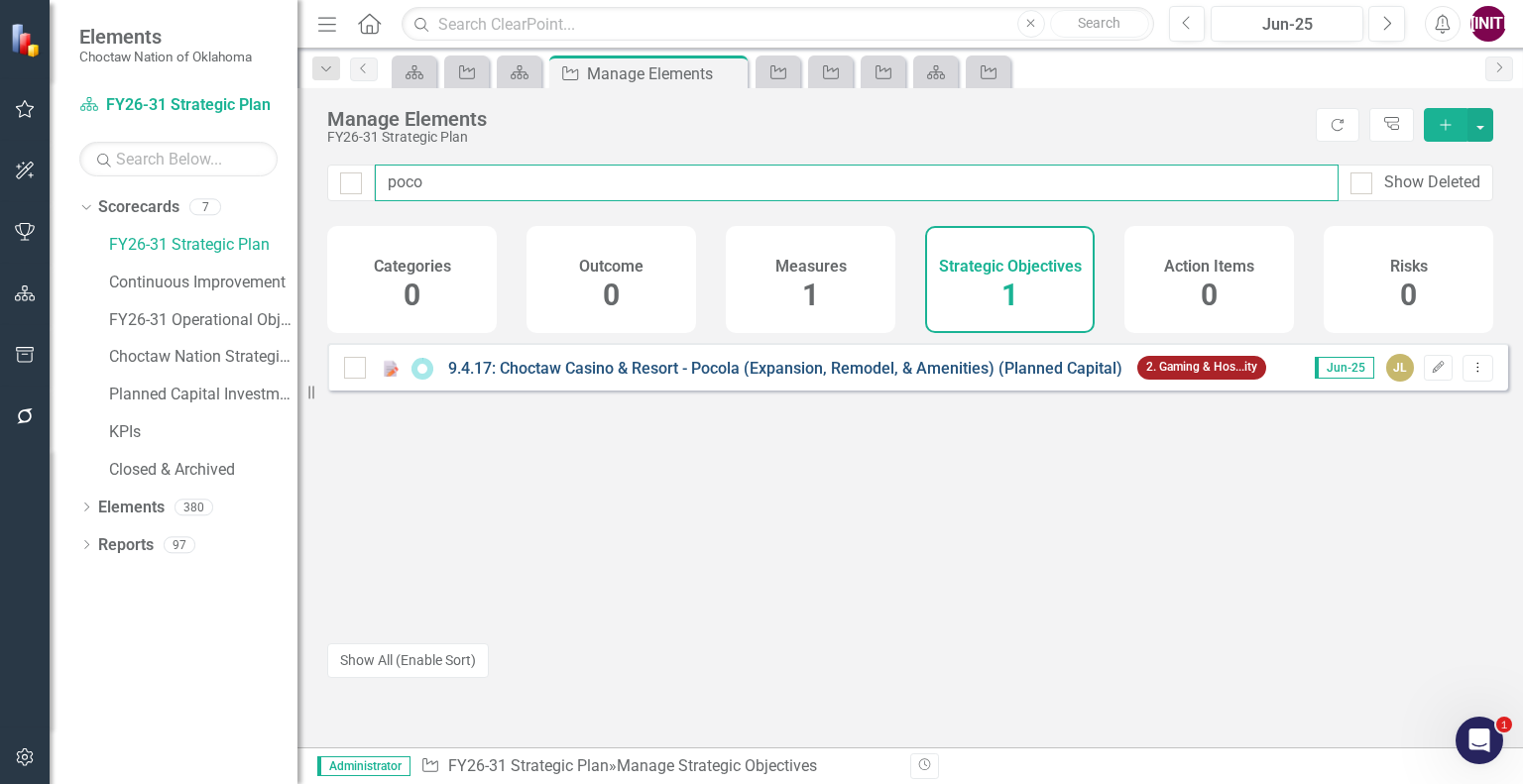 type on "poco" 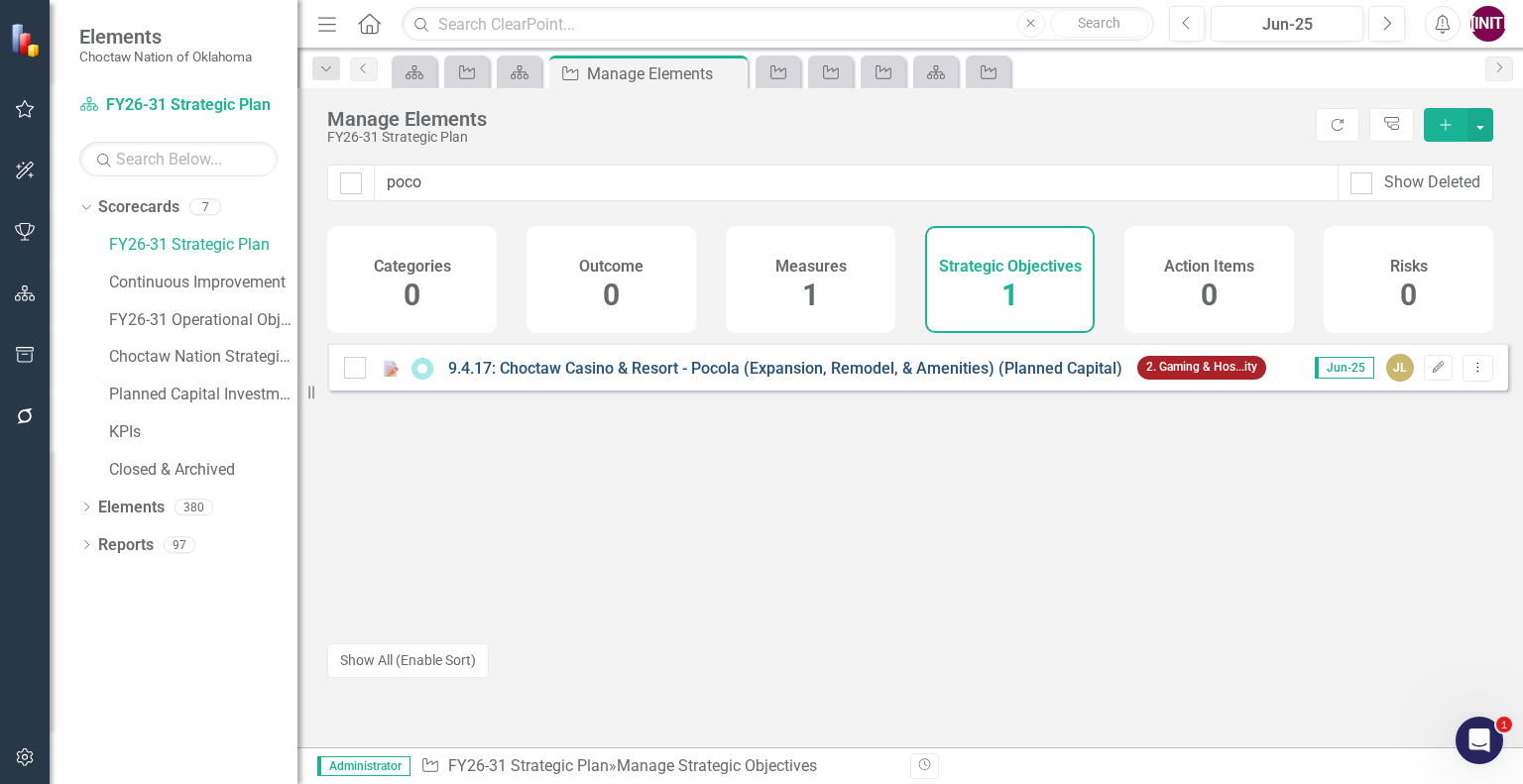 click on "9.4.17: Choctaw Casino & Resort - Pocola (Expansion, Remodel, & Amenities) (Planned Capital)" at bounding box center (785, 368) 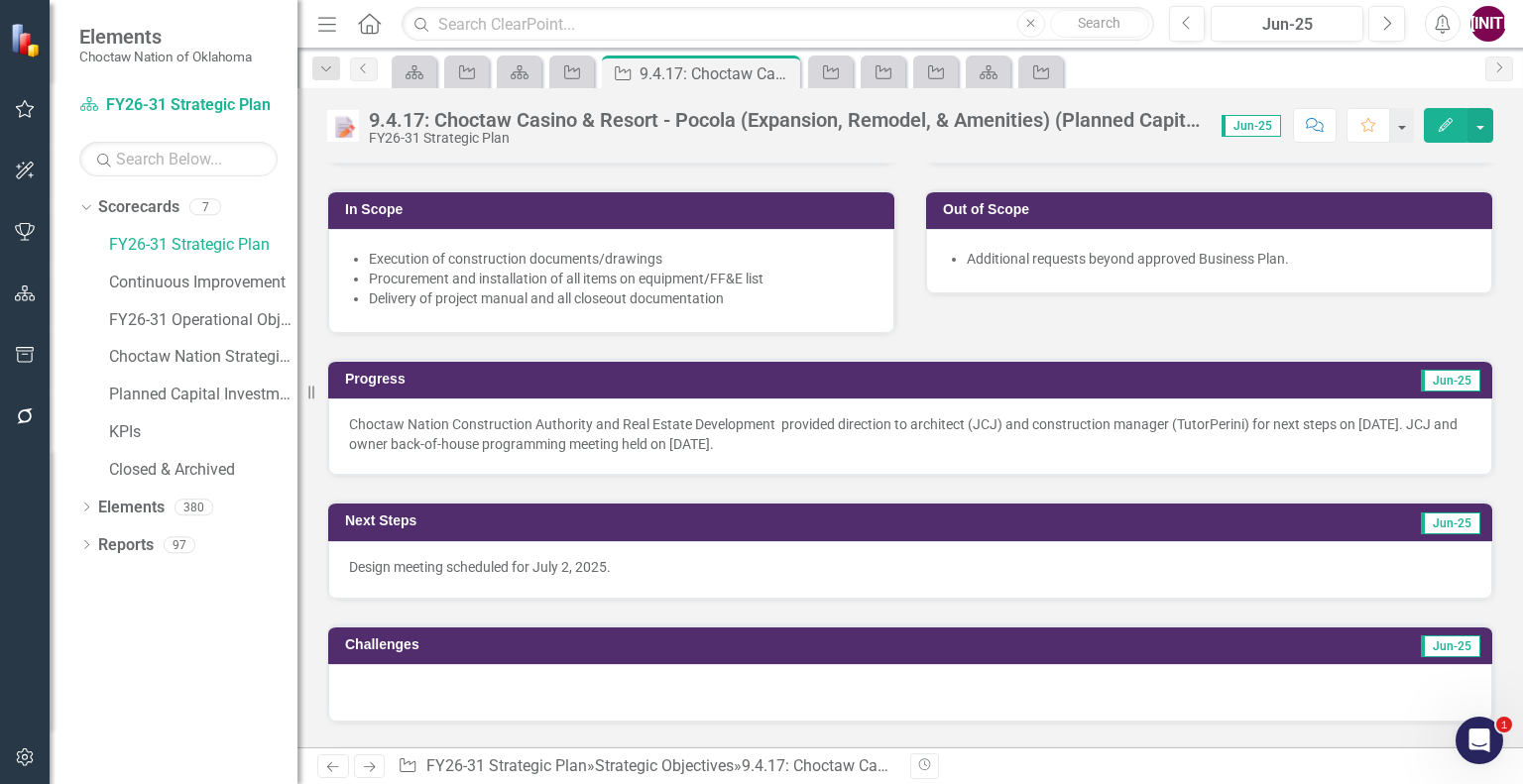 scroll, scrollTop: 496, scrollLeft: 0, axis: vertical 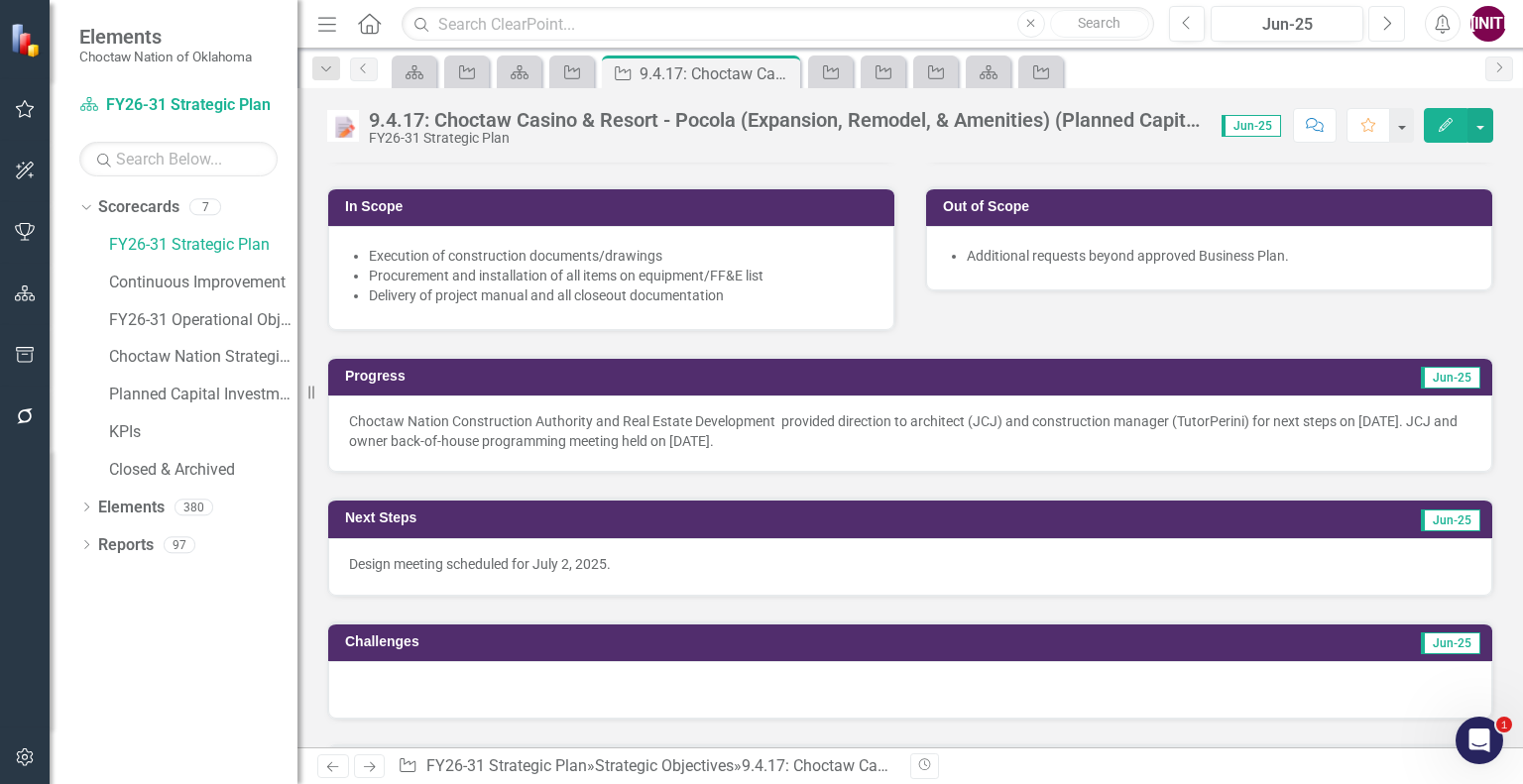 click on "Next" at bounding box center (1386, 24) 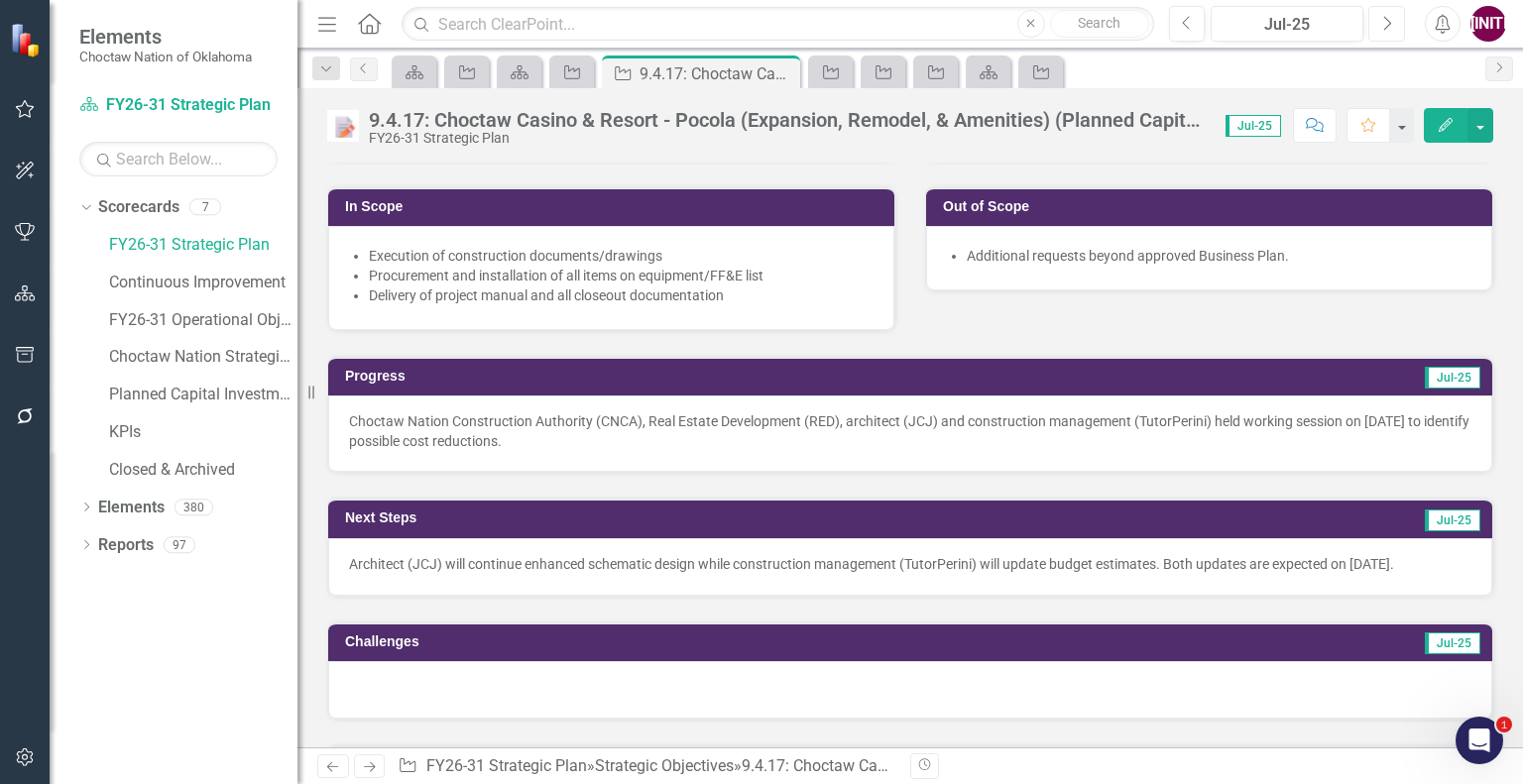 scroll, scrollTop: 595, scrollLeft: 0, axis: vertical 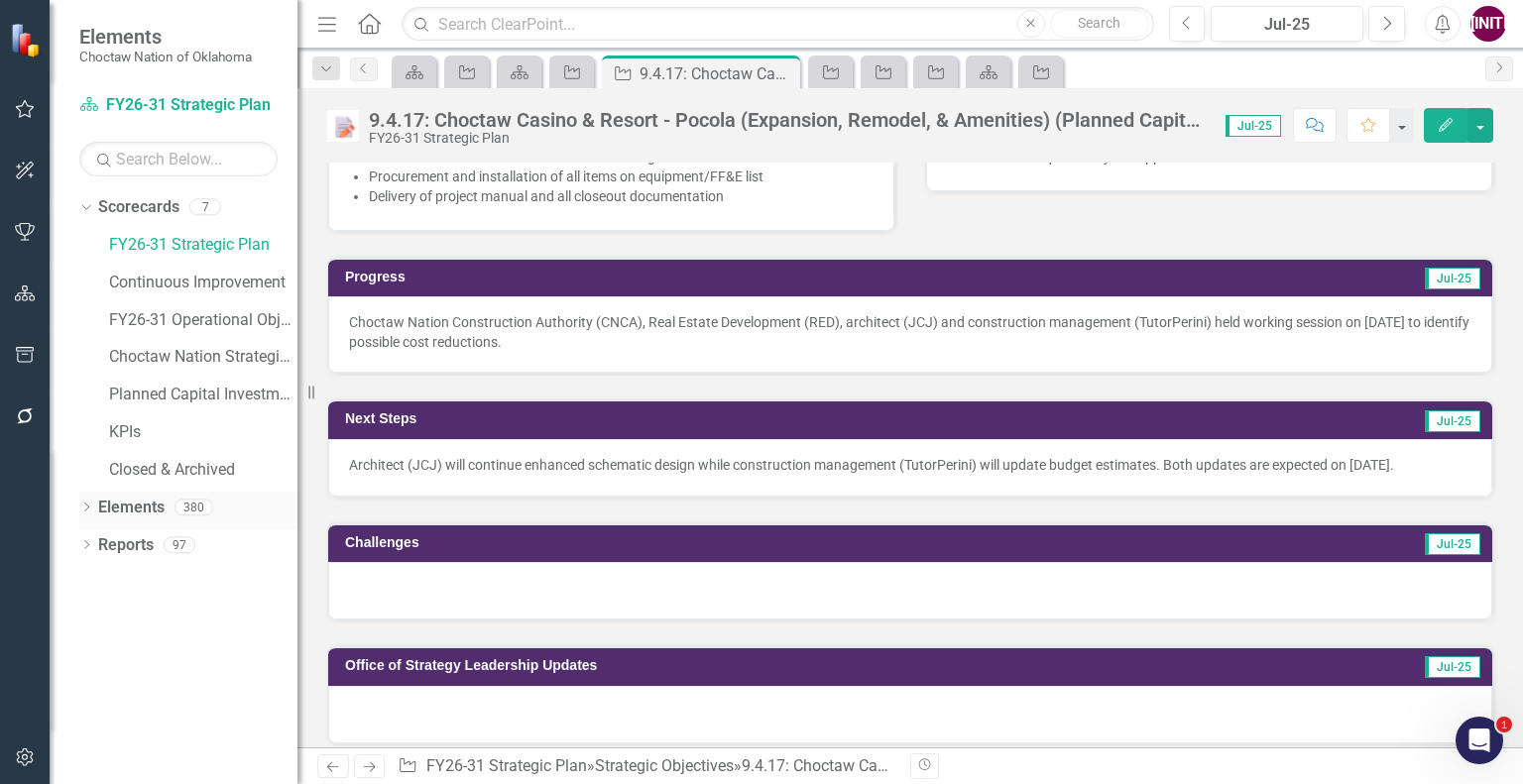 click on "Elements" at bounding box center (131, 507) 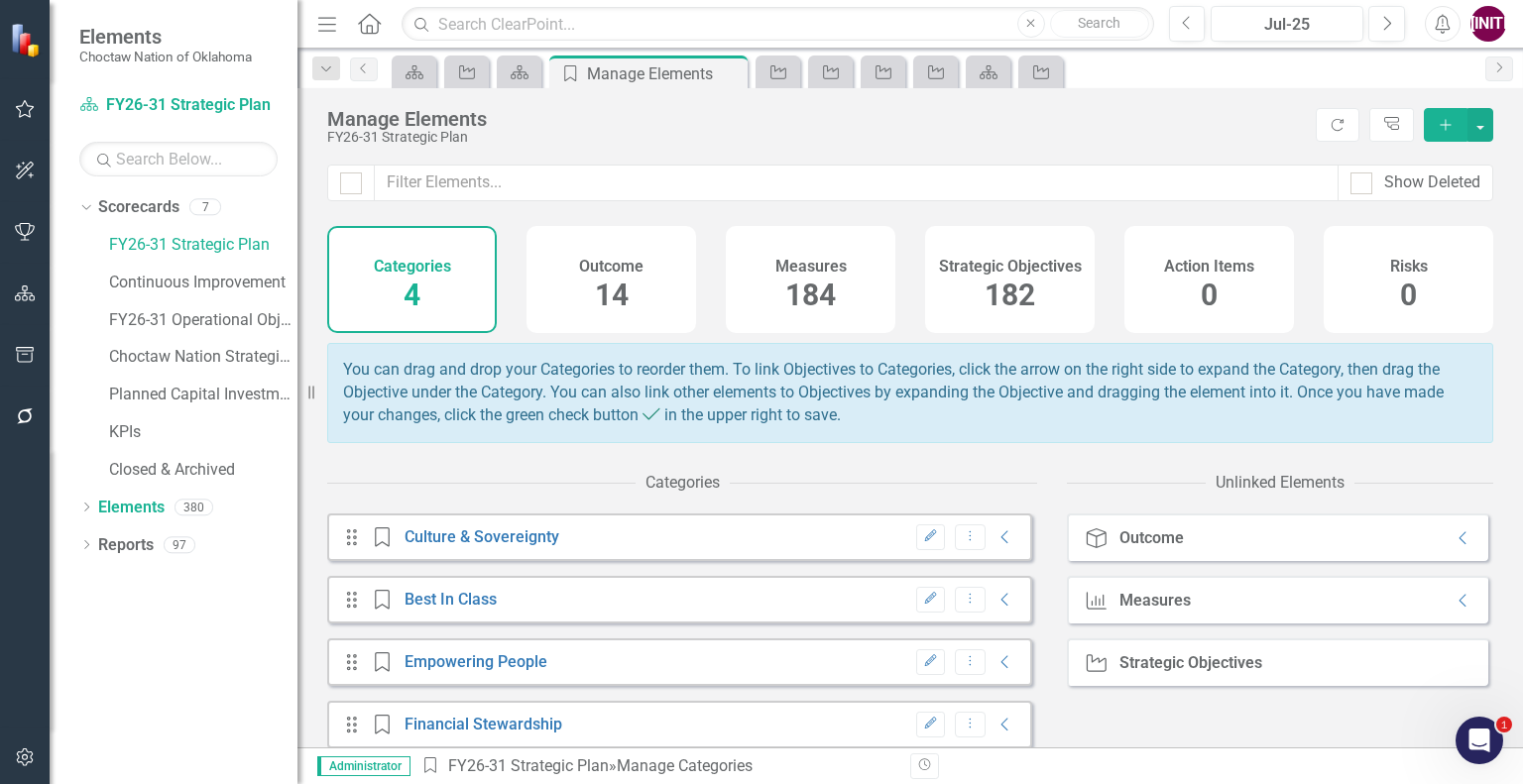 click on "182" at bounding box center [1009, 294] 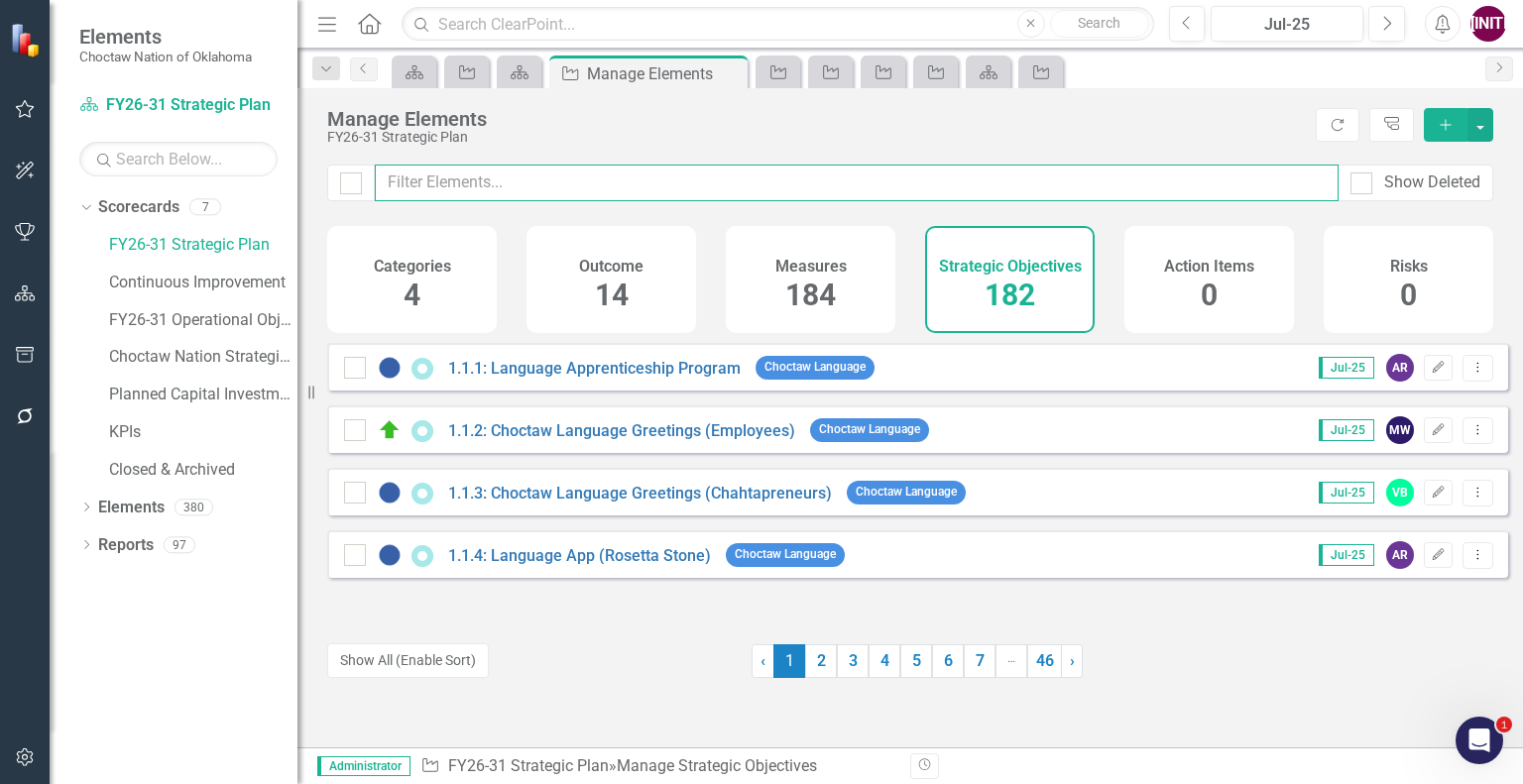 click at bounding box center (857, 182) 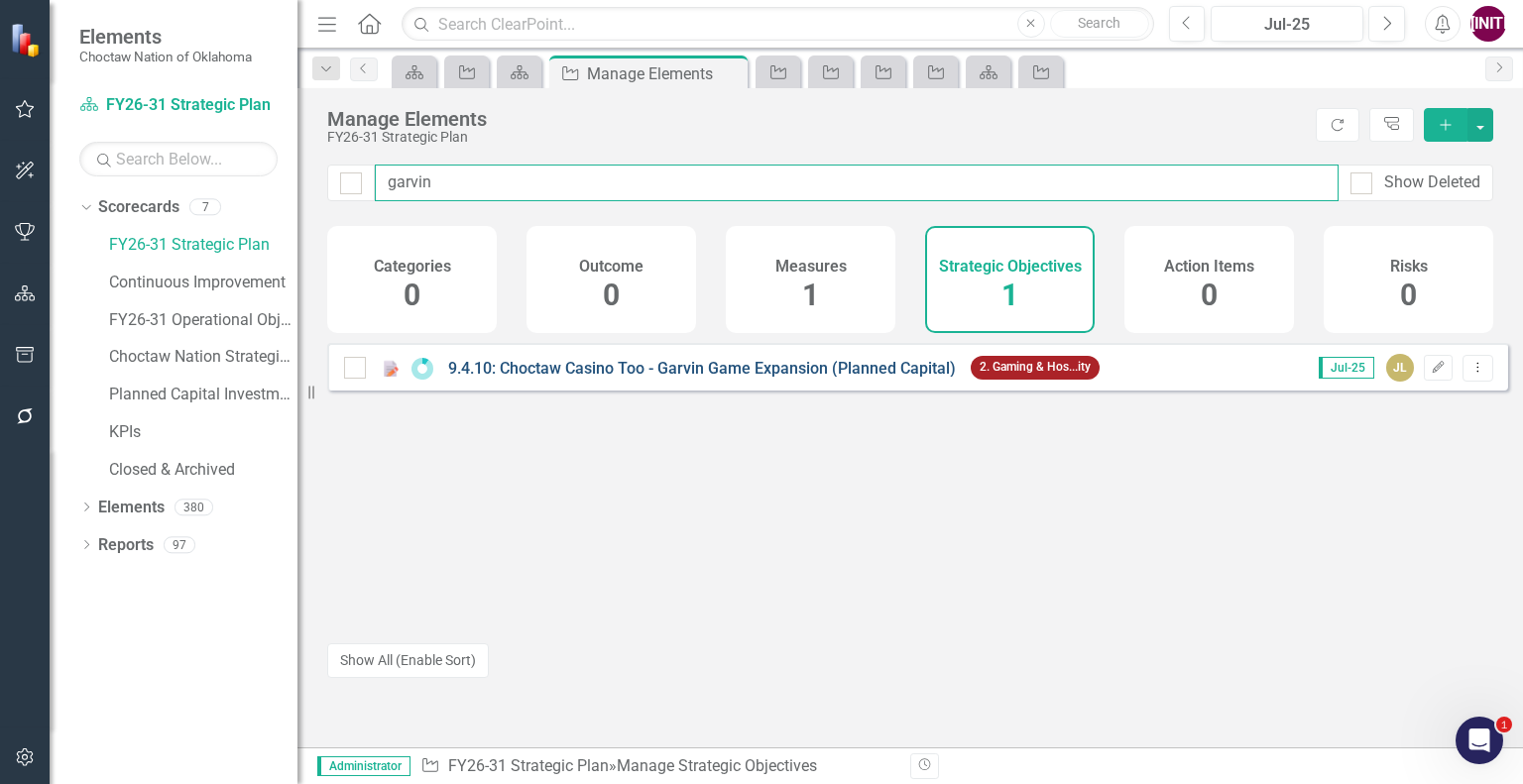 type on "garvin" 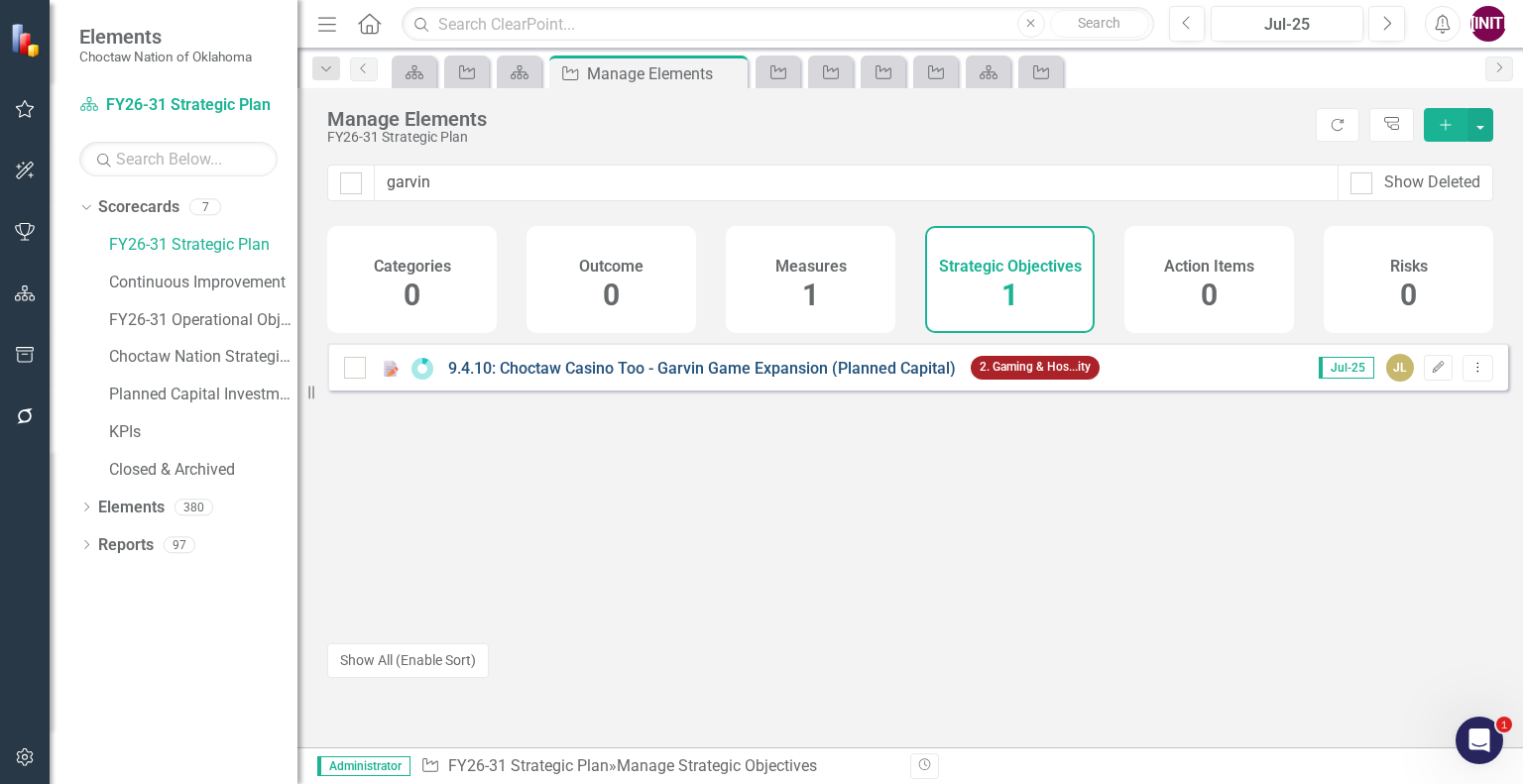 click on "9.4.10: Choctaw Casino Too - Garvin Game Expansion (Planned Capital)" at bounding box center [702, 368] 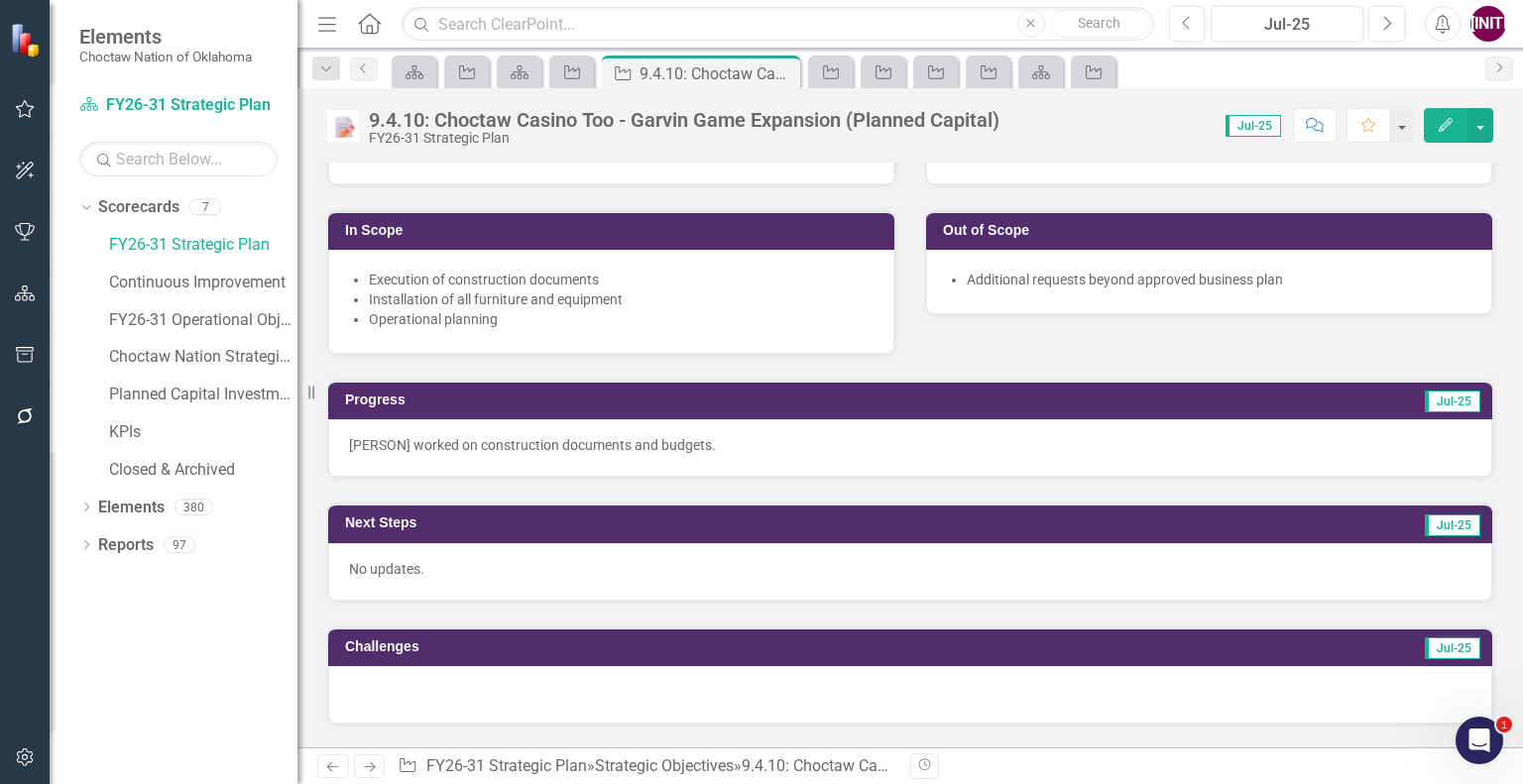 scroll, scrollTop: 496, scrollLeft: 0, axis: vertical 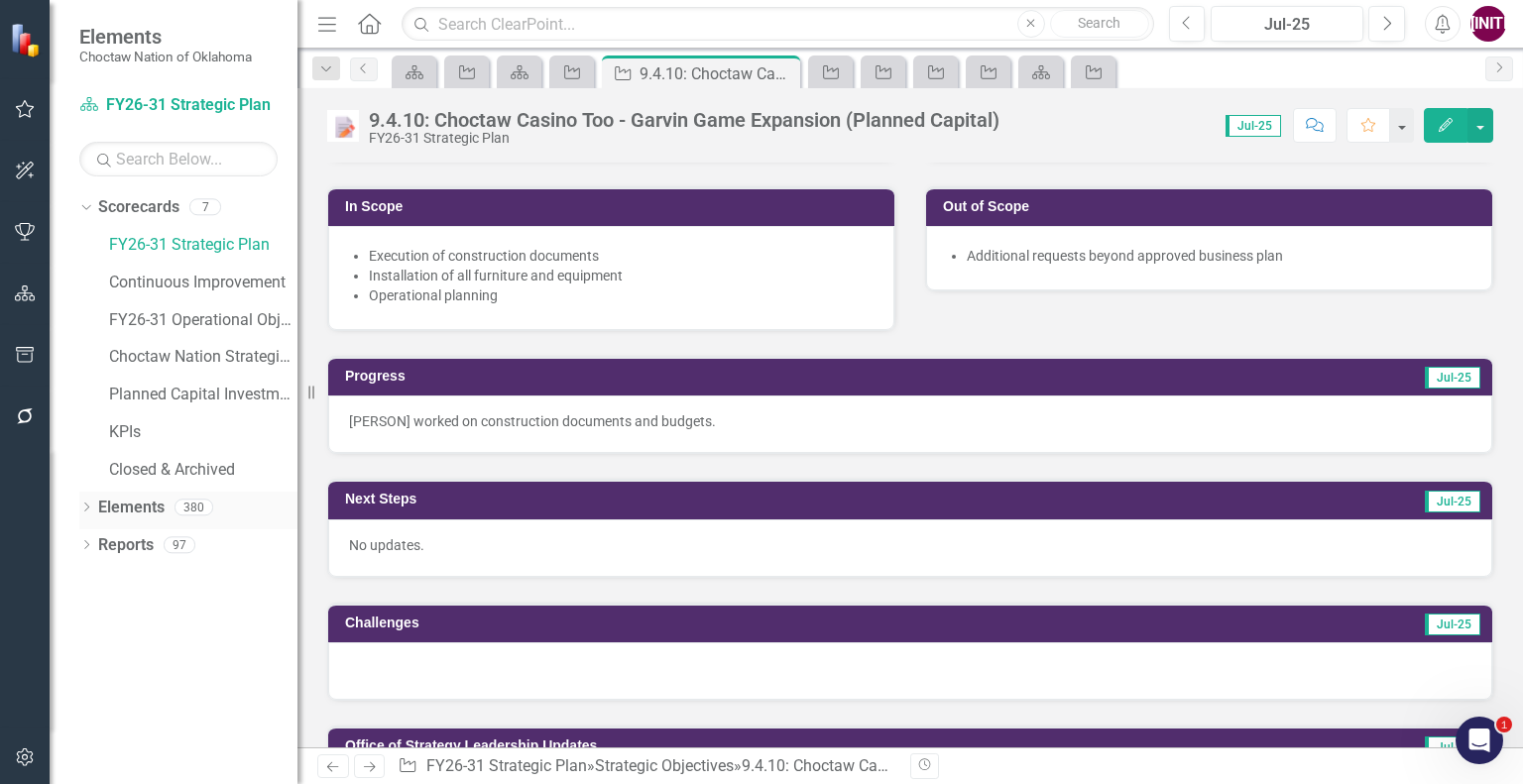click on "Elements" at bounding box center [131, 507] 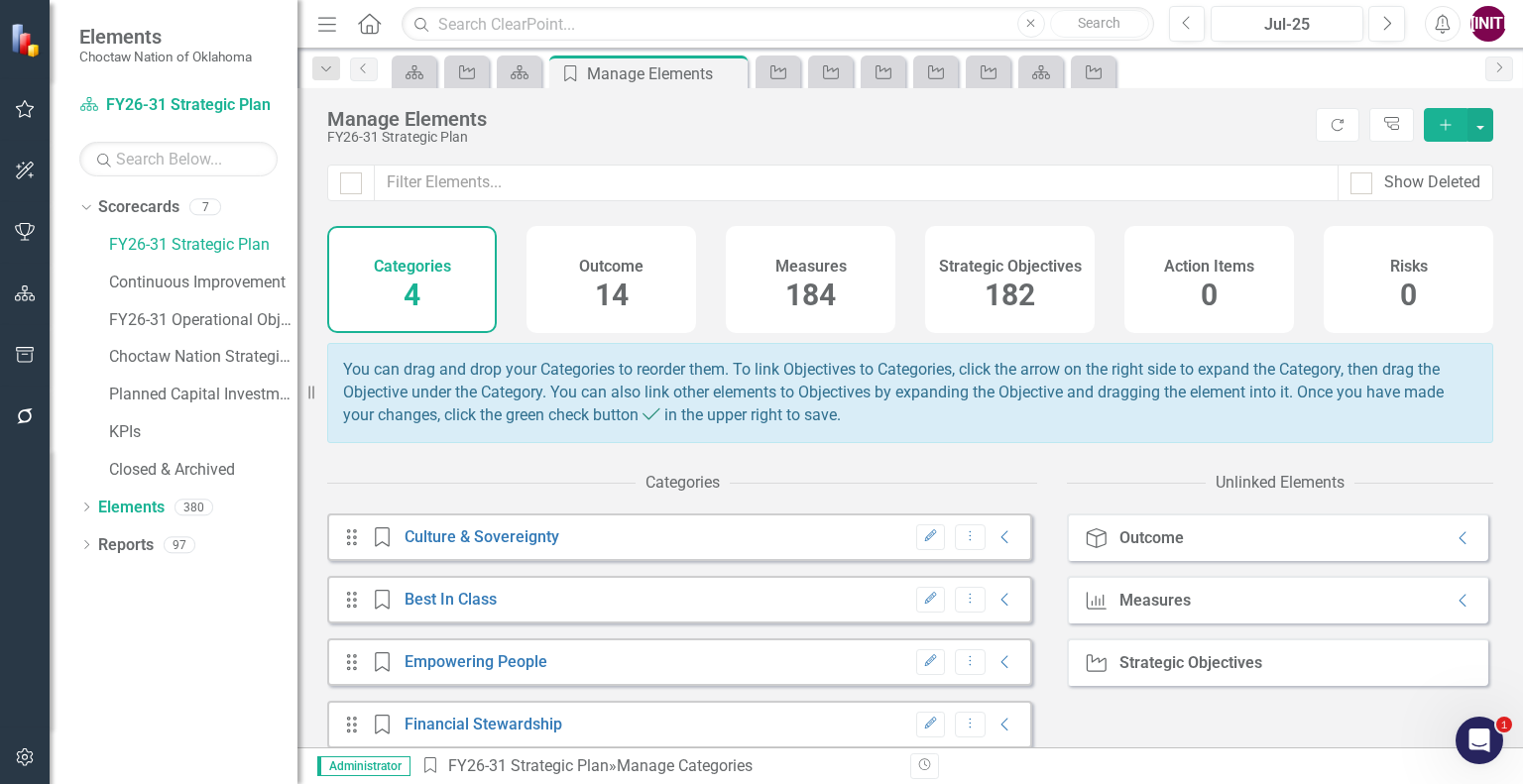 click on "182" at bounding box center (1009, 295) 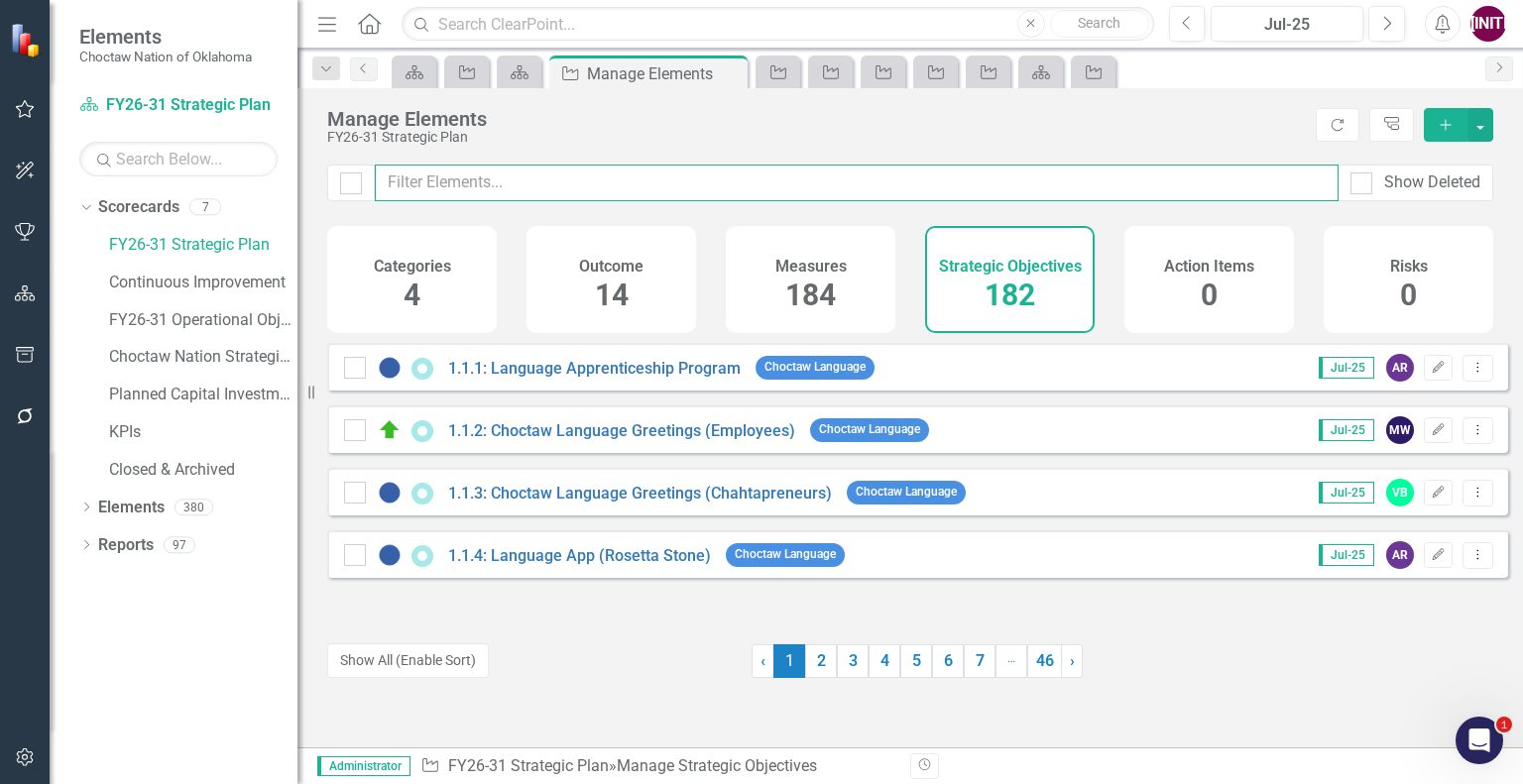 click at bounding box center (857, 182) 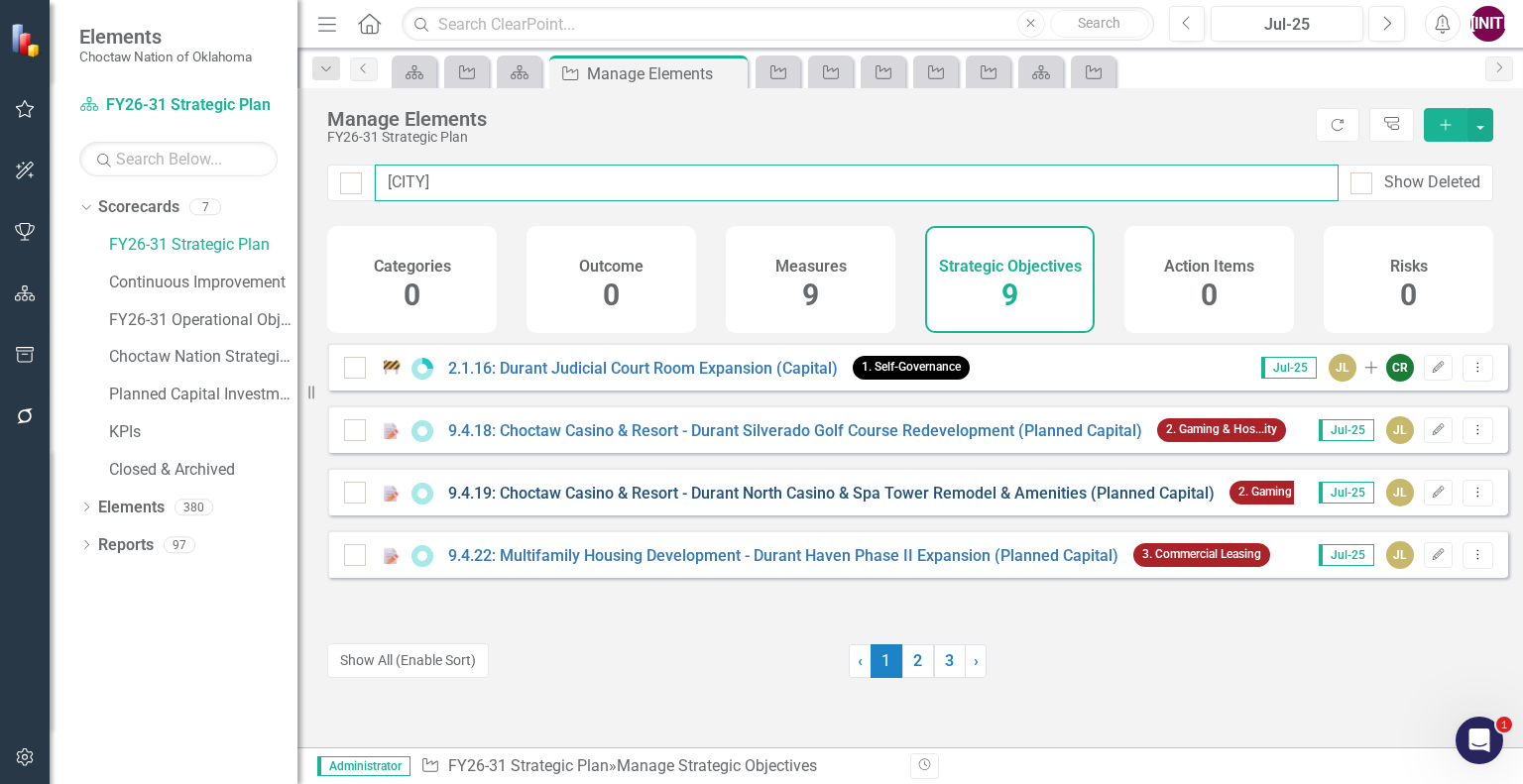 type on "[CITY]" 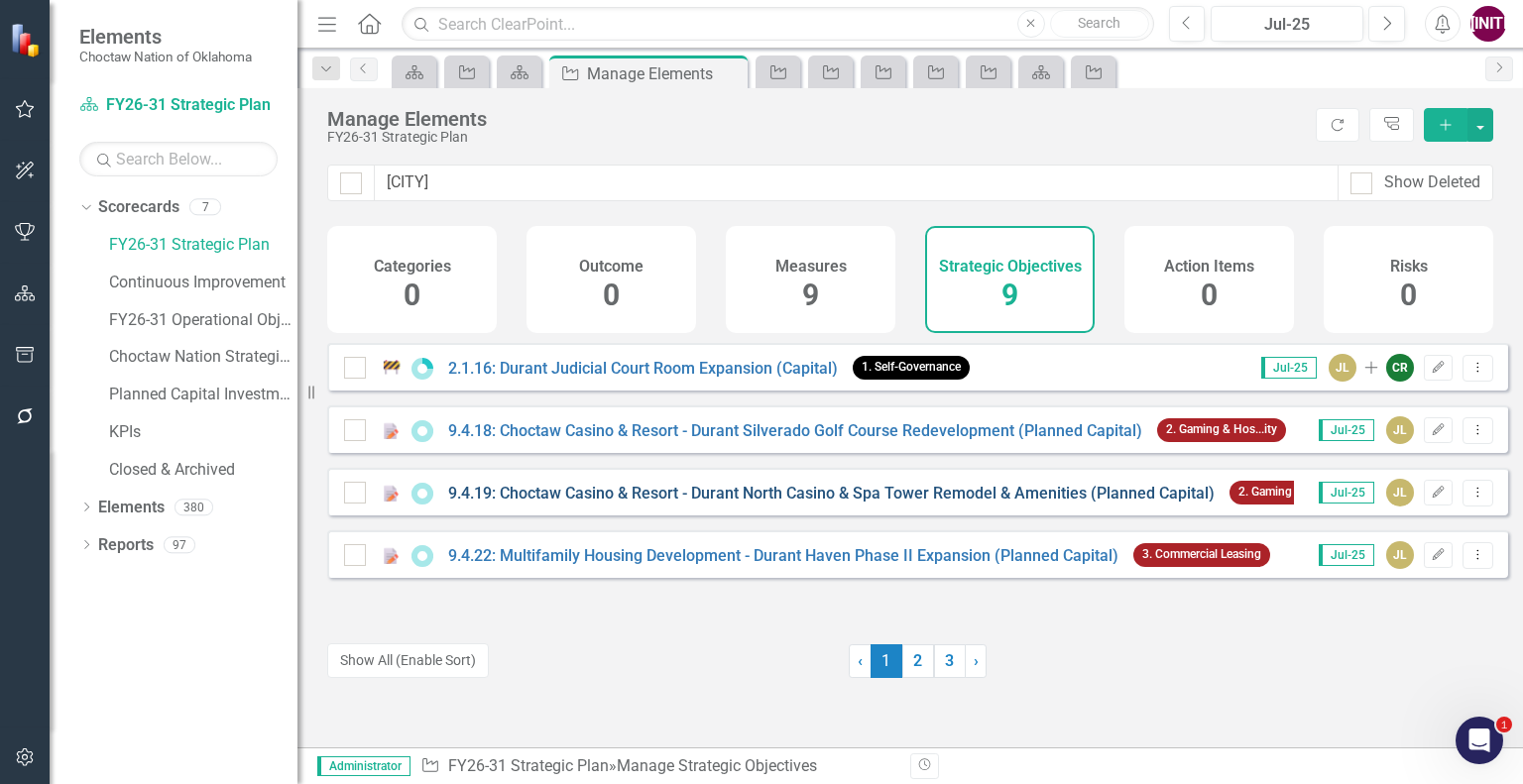 click on "9.4.19: Choctaw Casino & Resort - Durant North Casino & Spa Tower Remodel & Amenities (Planned Capital)" at bounding box center [831, 493] 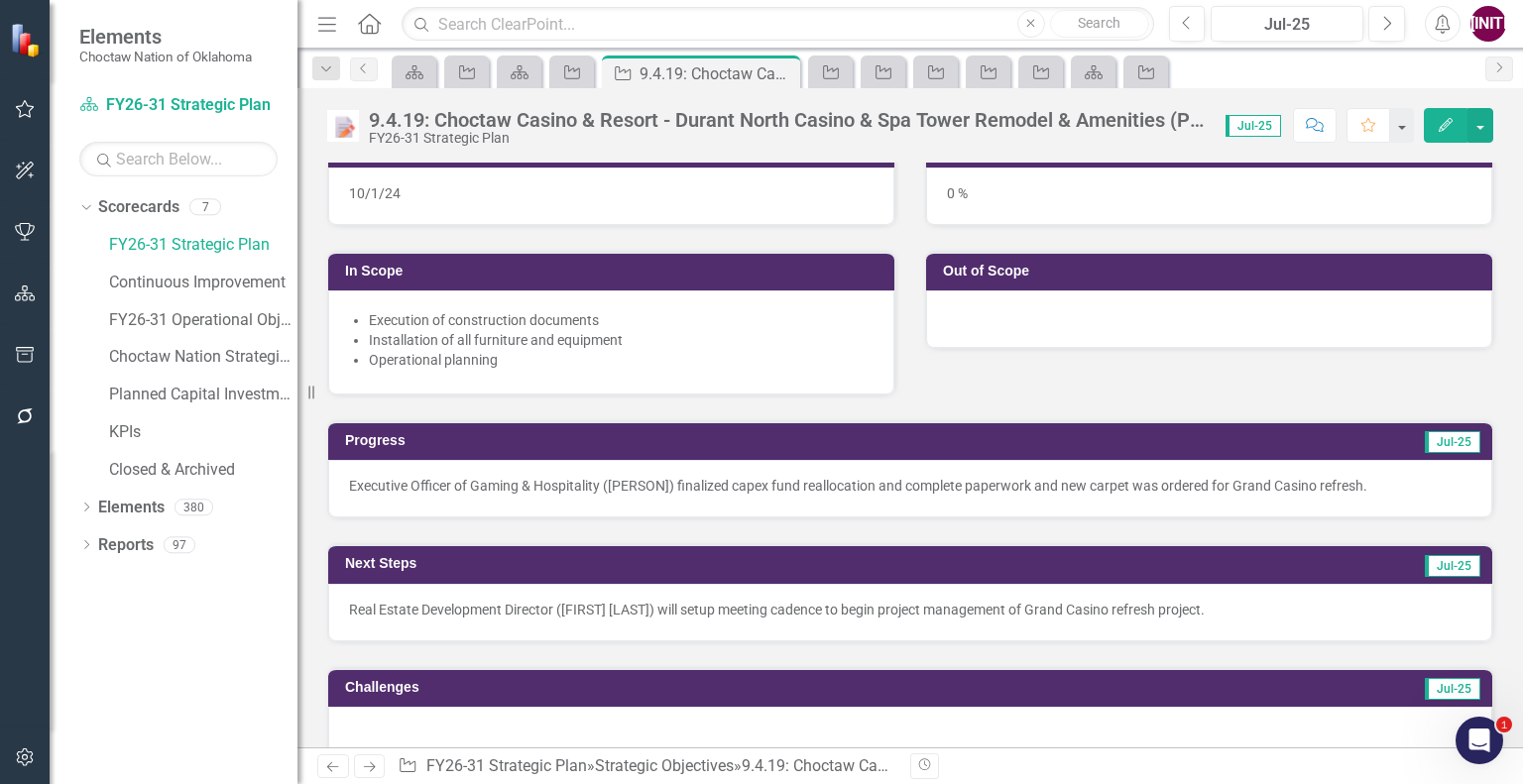 scroll, scrollTop: 496, scrollLeft: 0, axis: vertical 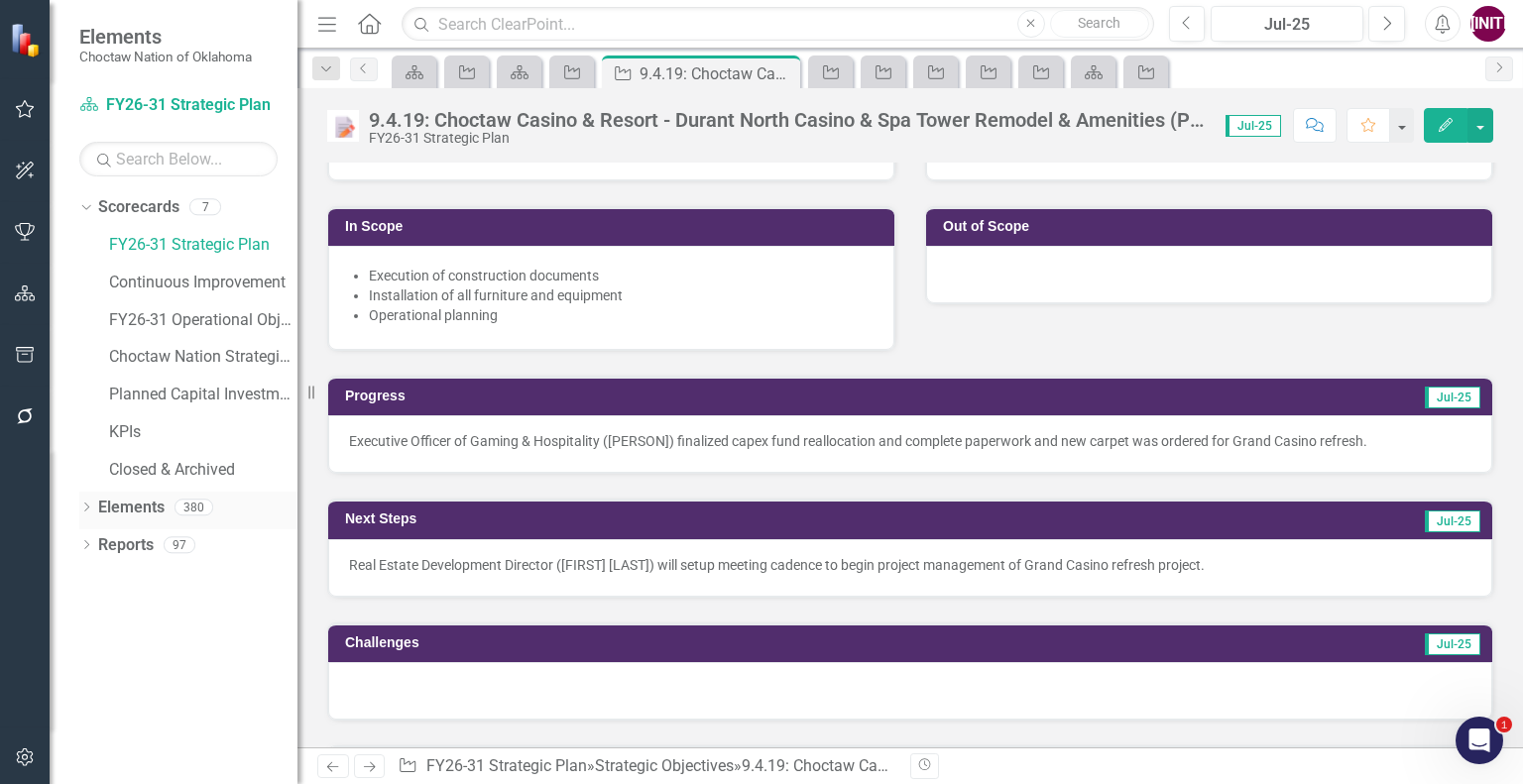 click on "Elements" at bounding box center [131, 507] 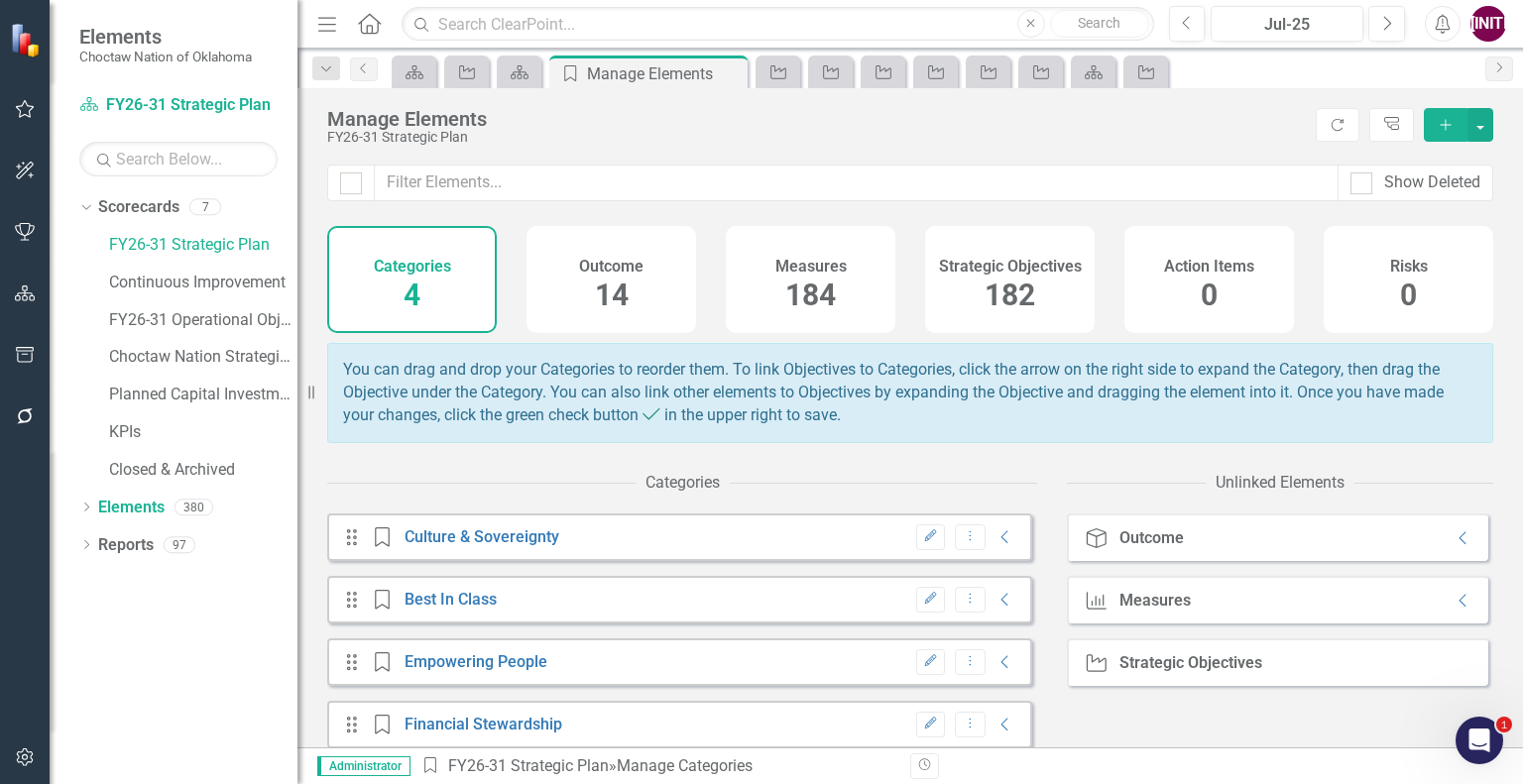 click on "182" at bounding box center (1009, 294) 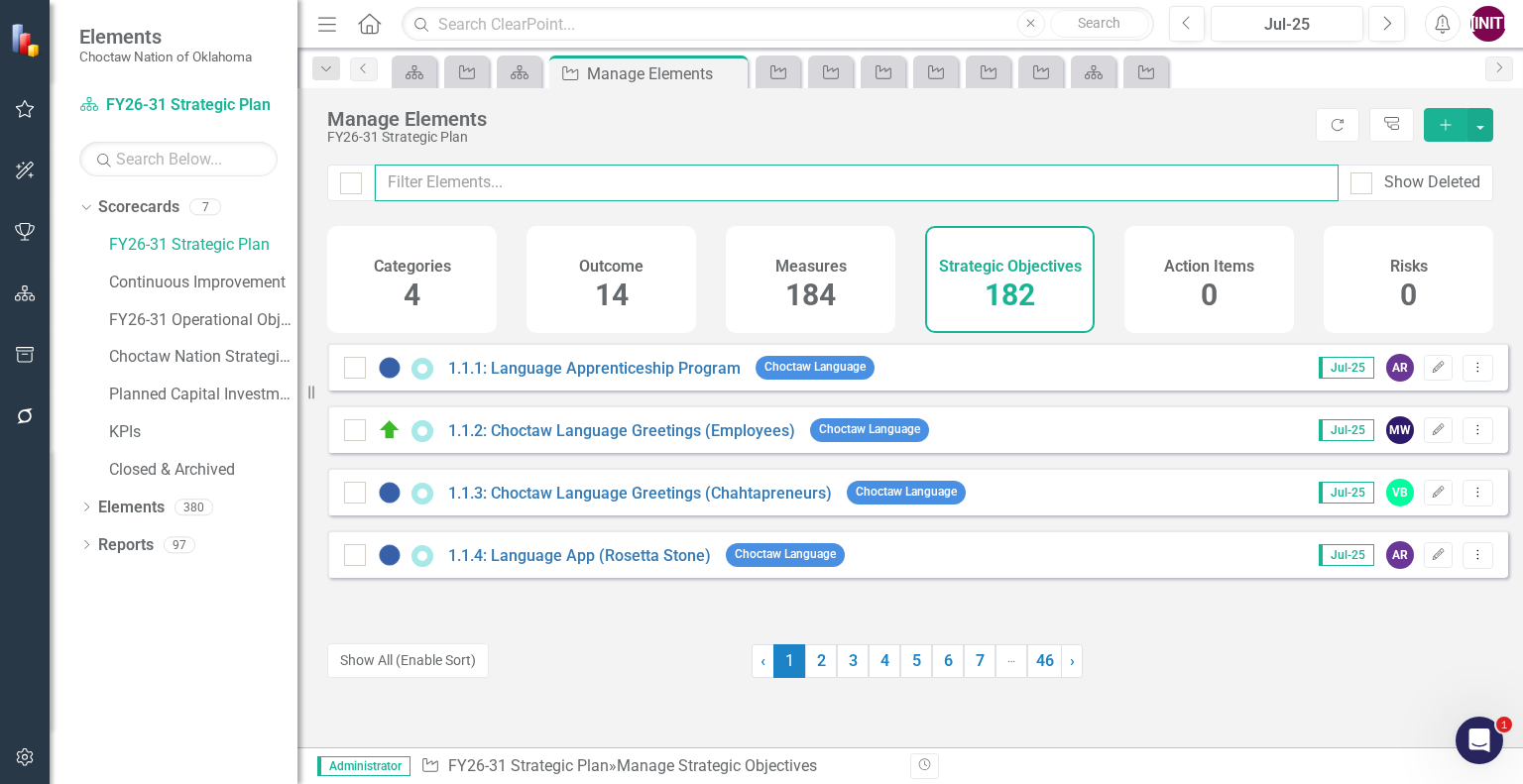 click at bounding box center (857, 182) 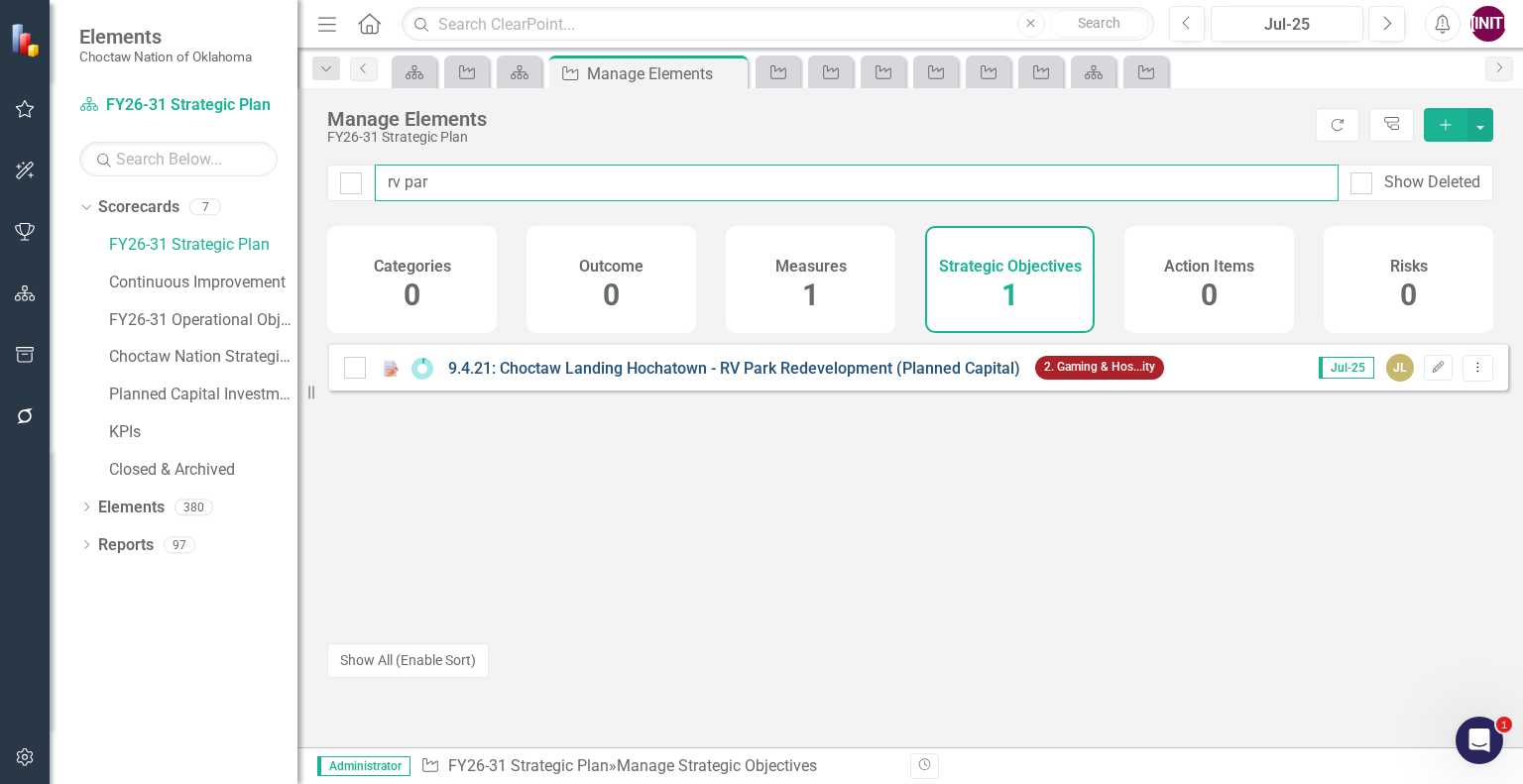 type on "rv par" 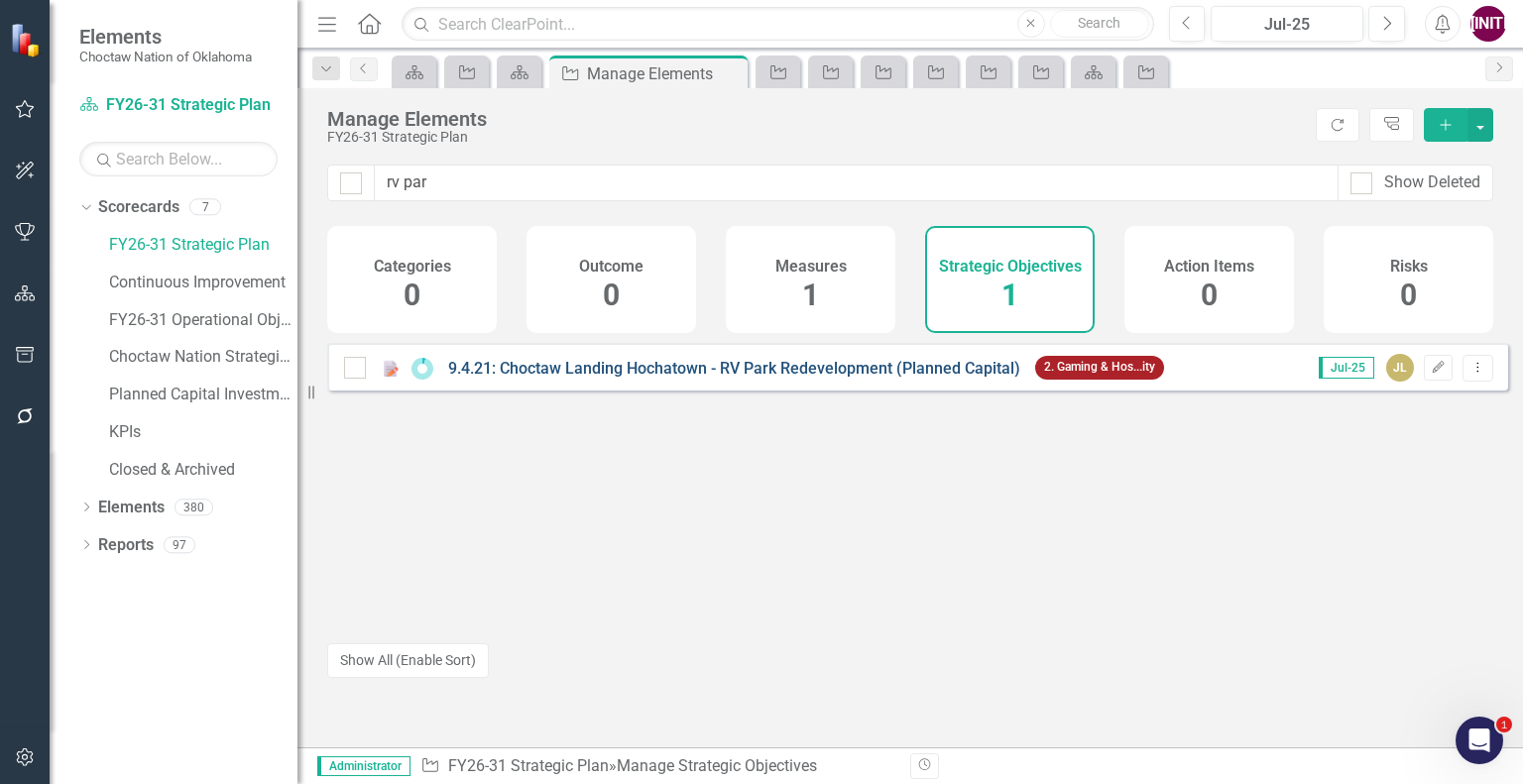 click on "9.4.21: Choctaw Landing Hochatown - RV Park Redevelopment (Planned Capital)" at bounding box center (734, 368) 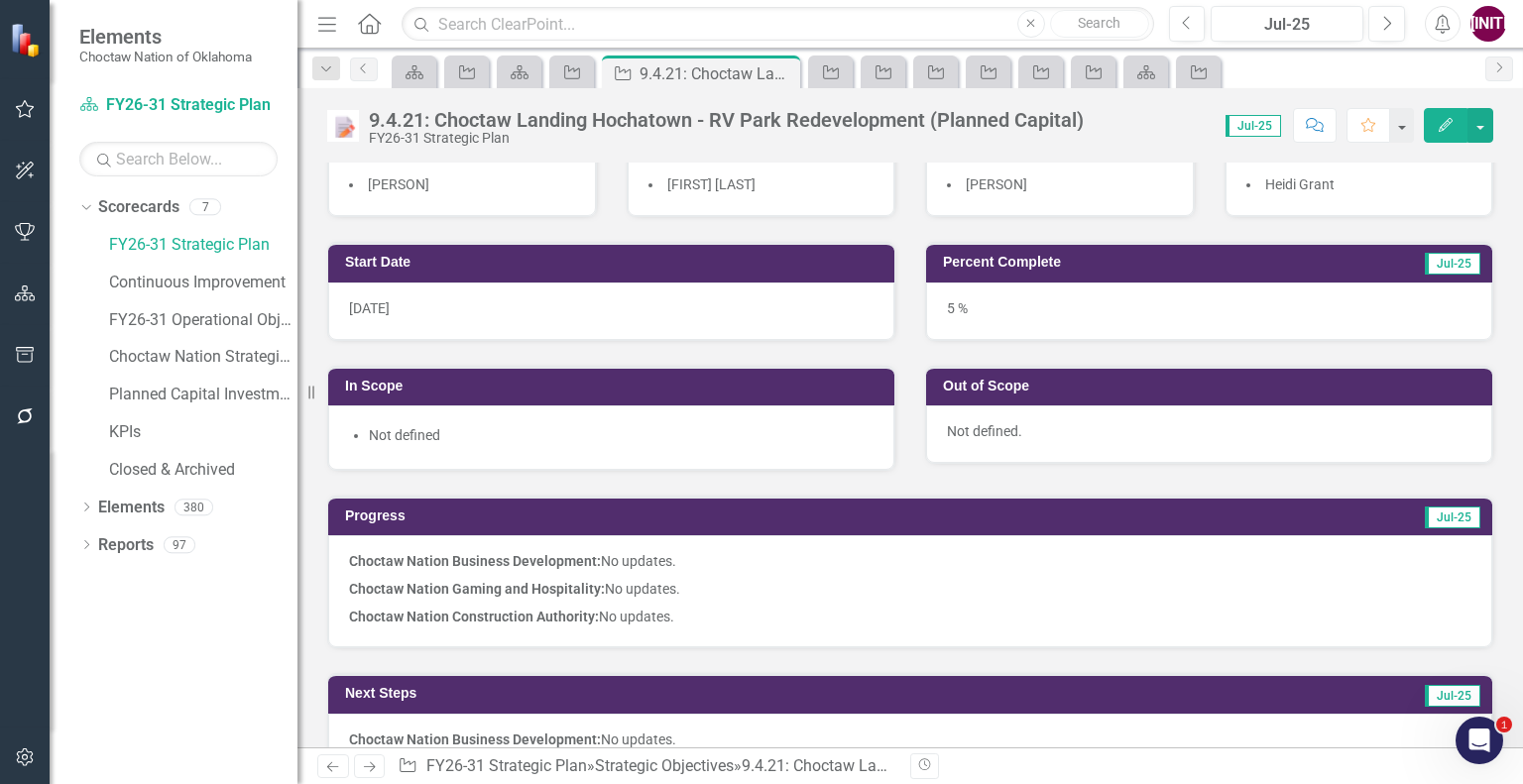 scroll, scrollTop: 0, scrollLeft: 0, axis: both 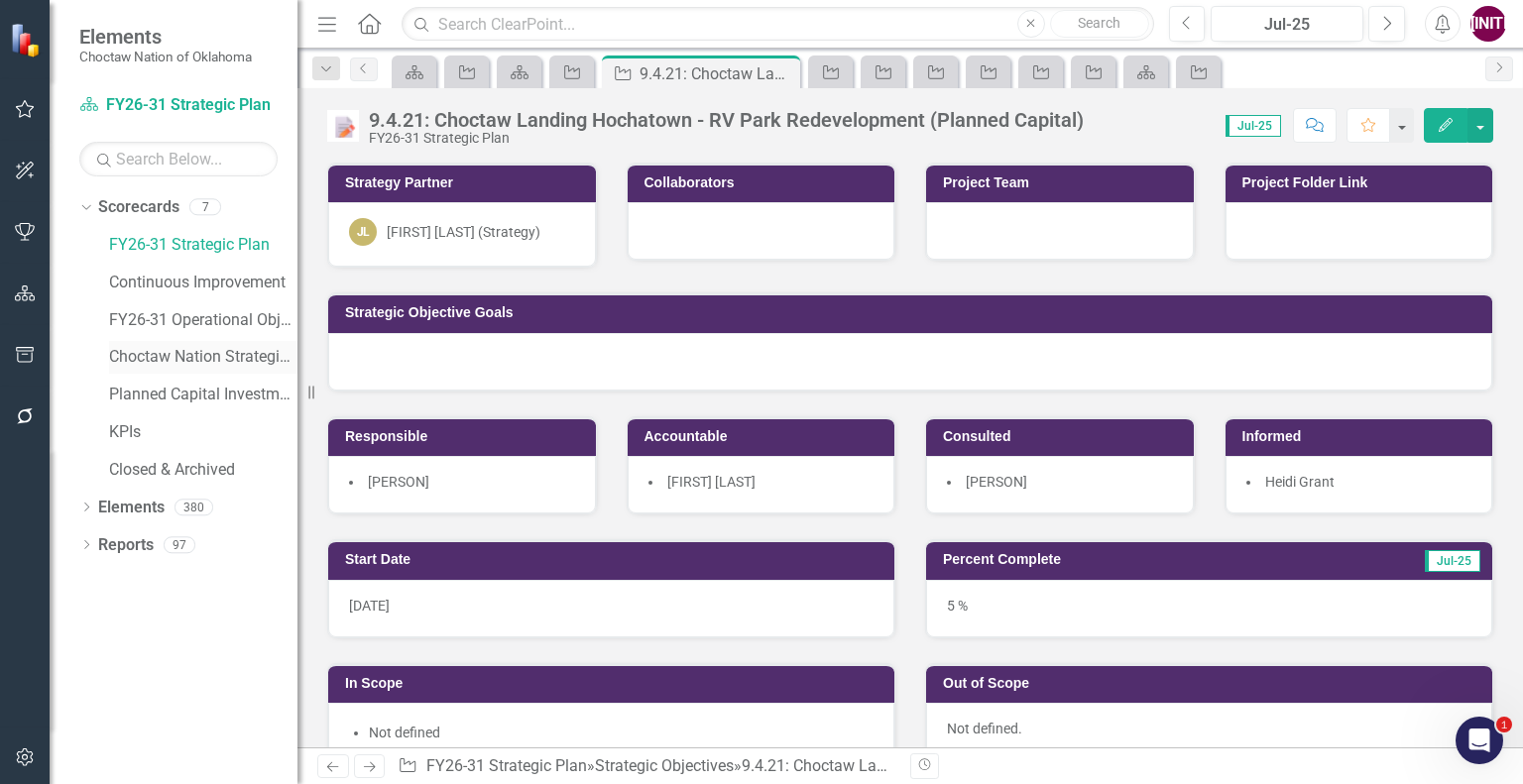 click on "Choctaw Nation Strategic Plan" at bounding box center (203, 357) 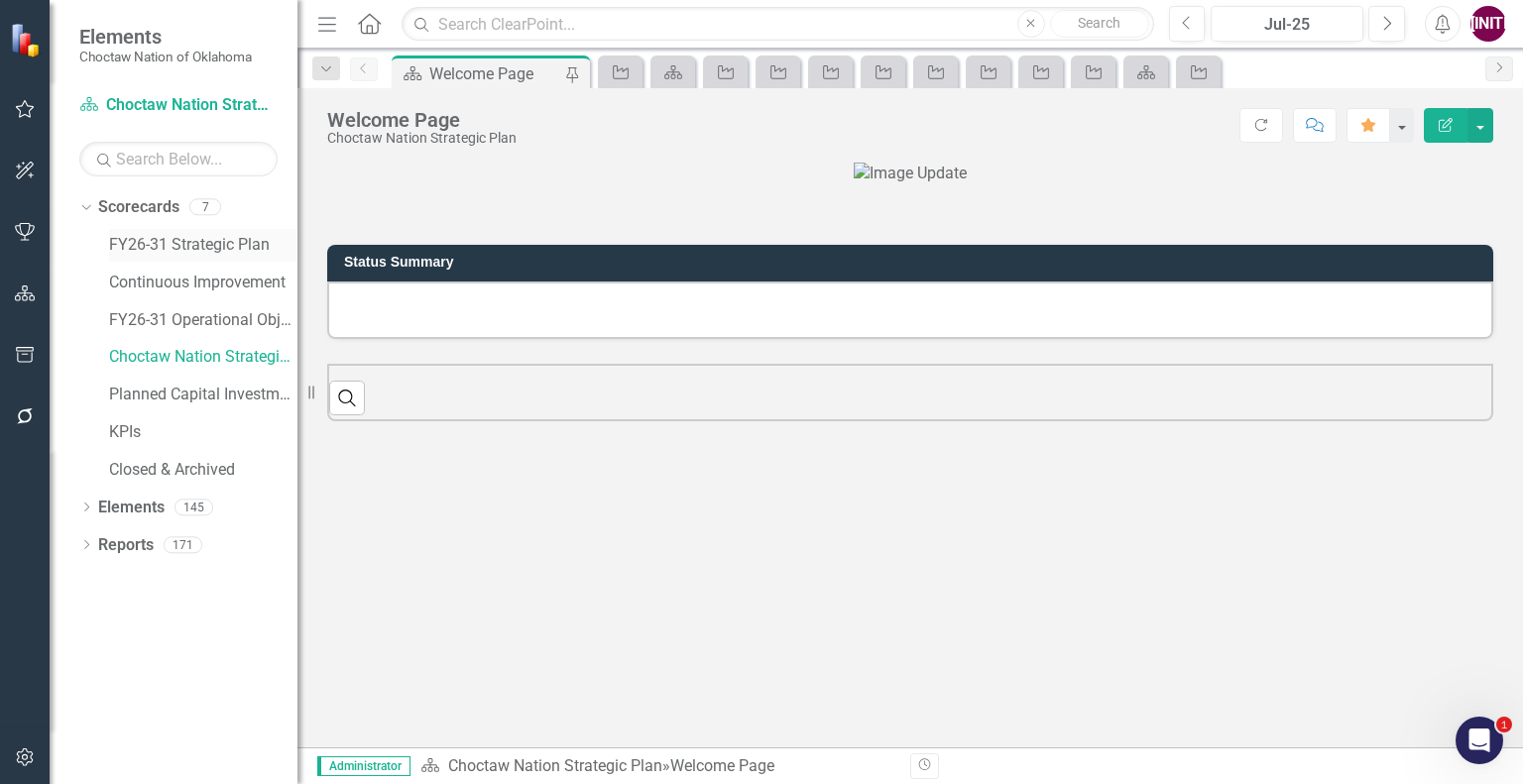 click on "FY26-31 Strategic Plan" at bounding box center (203, 245) 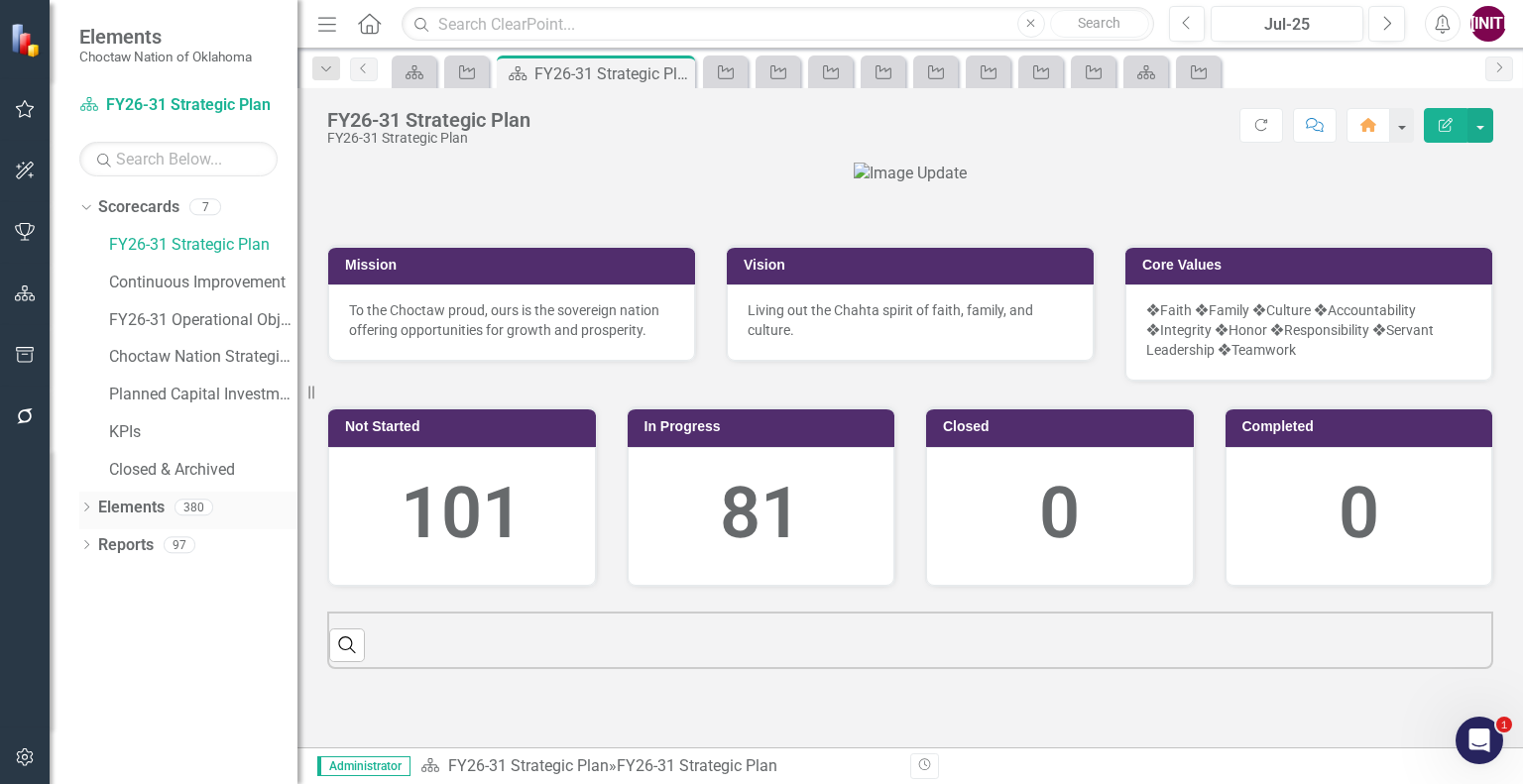 click on "Elements" at bounding box center [131, 507] 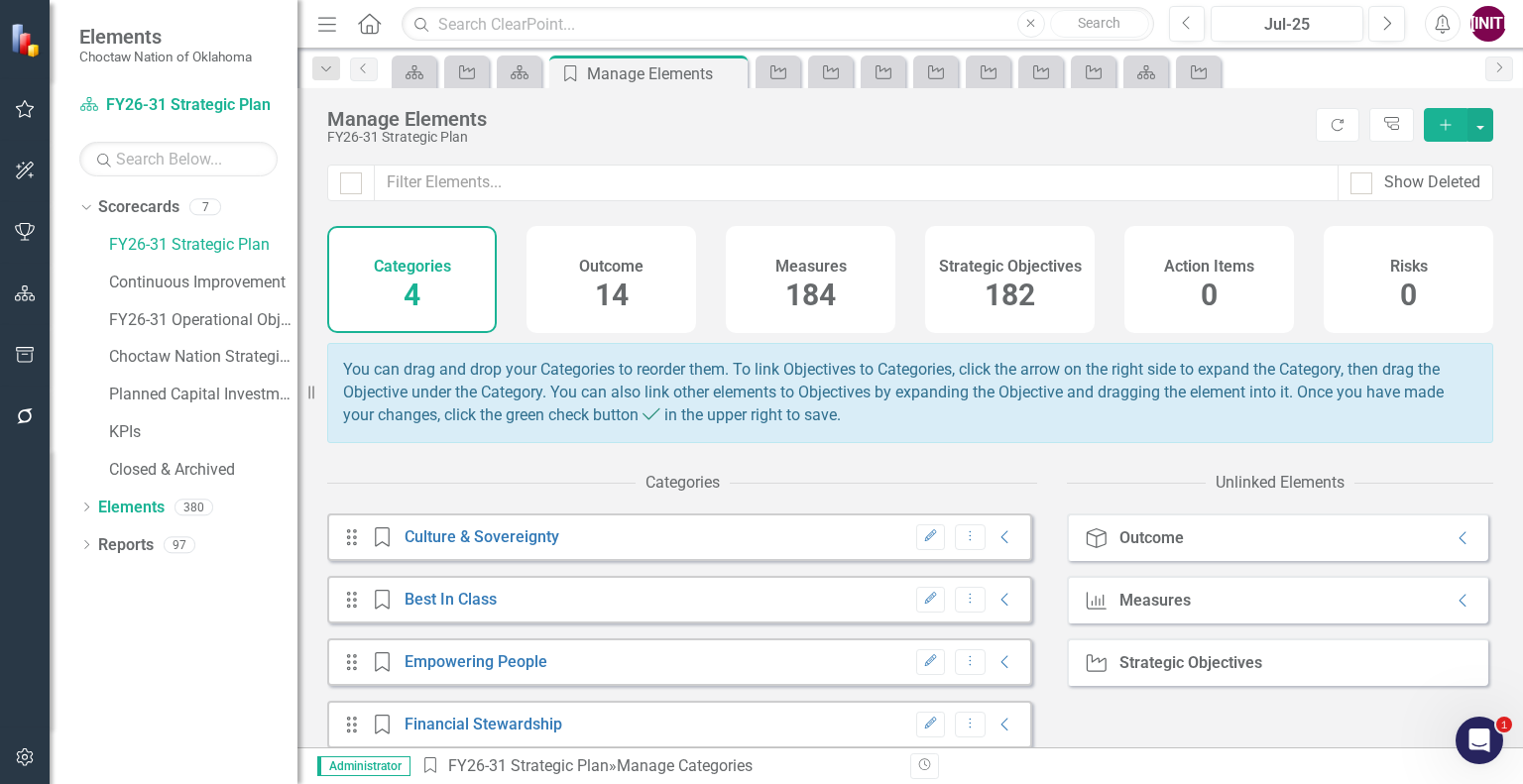 click on "182" at bounding box center (1009, 294) 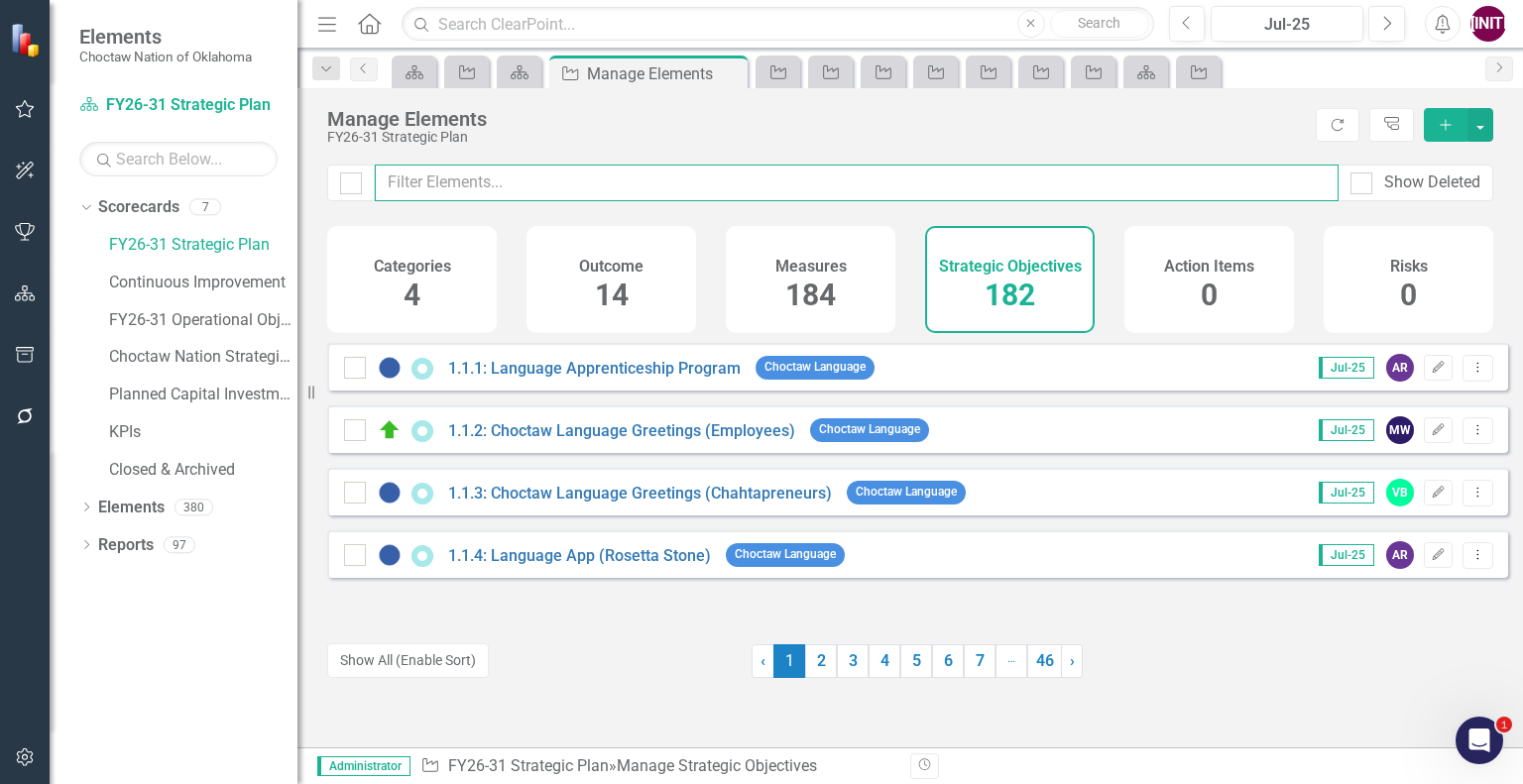 click at bounding box center (857, 182) 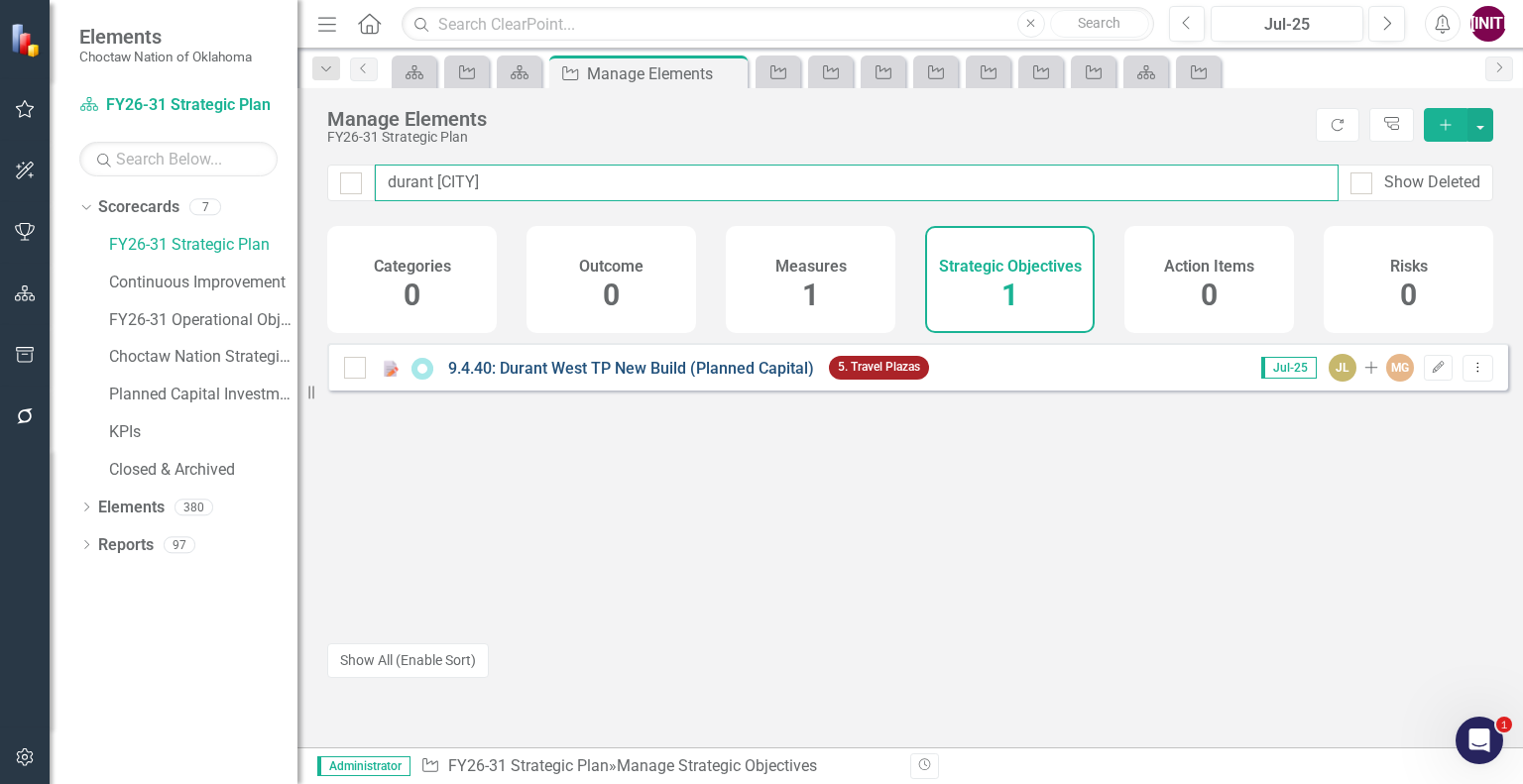 type on "durant [CITY]" 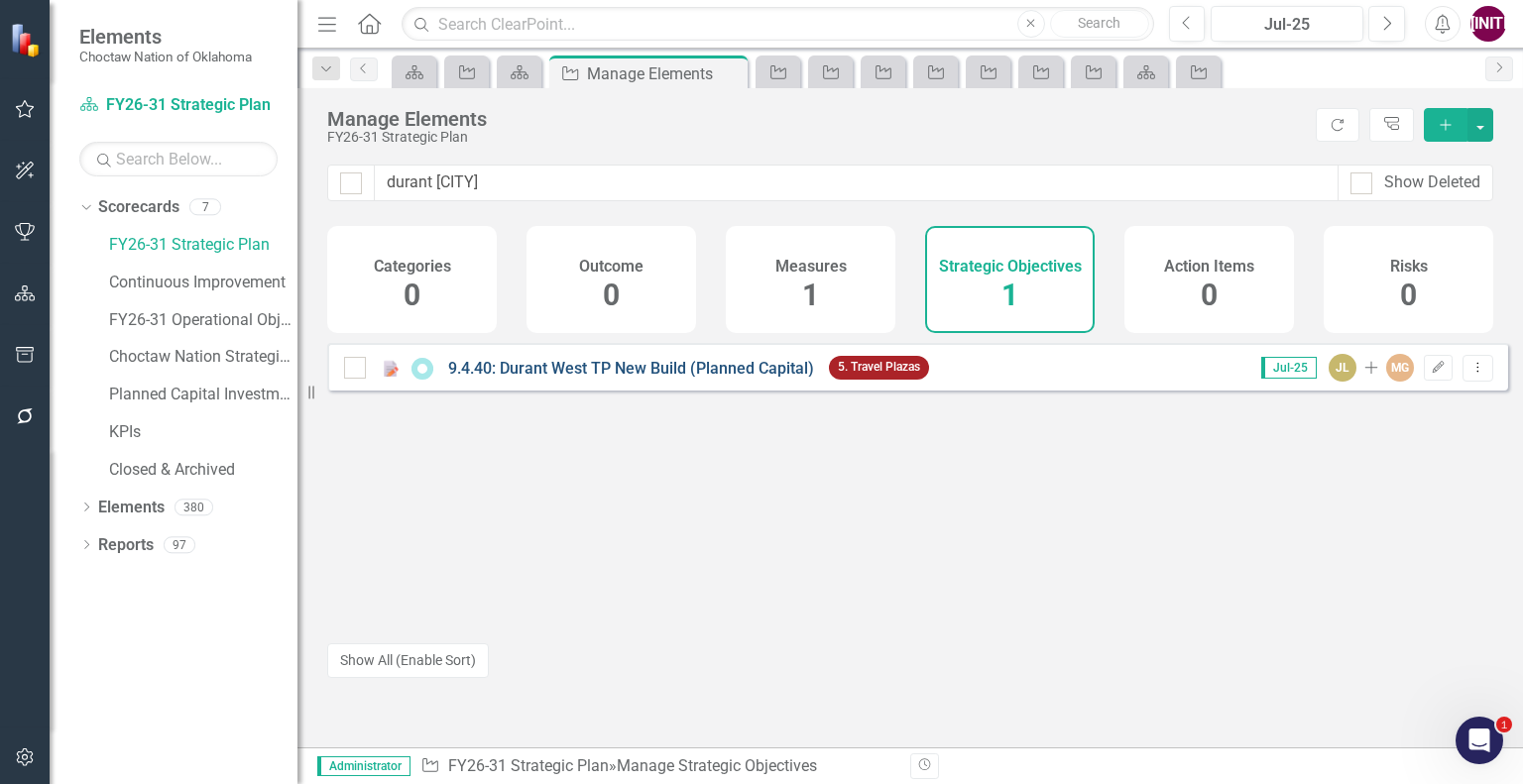 click on "9.4.40: Durant West TP New Build (Planned Capital)" at bounding box center (631, 368) 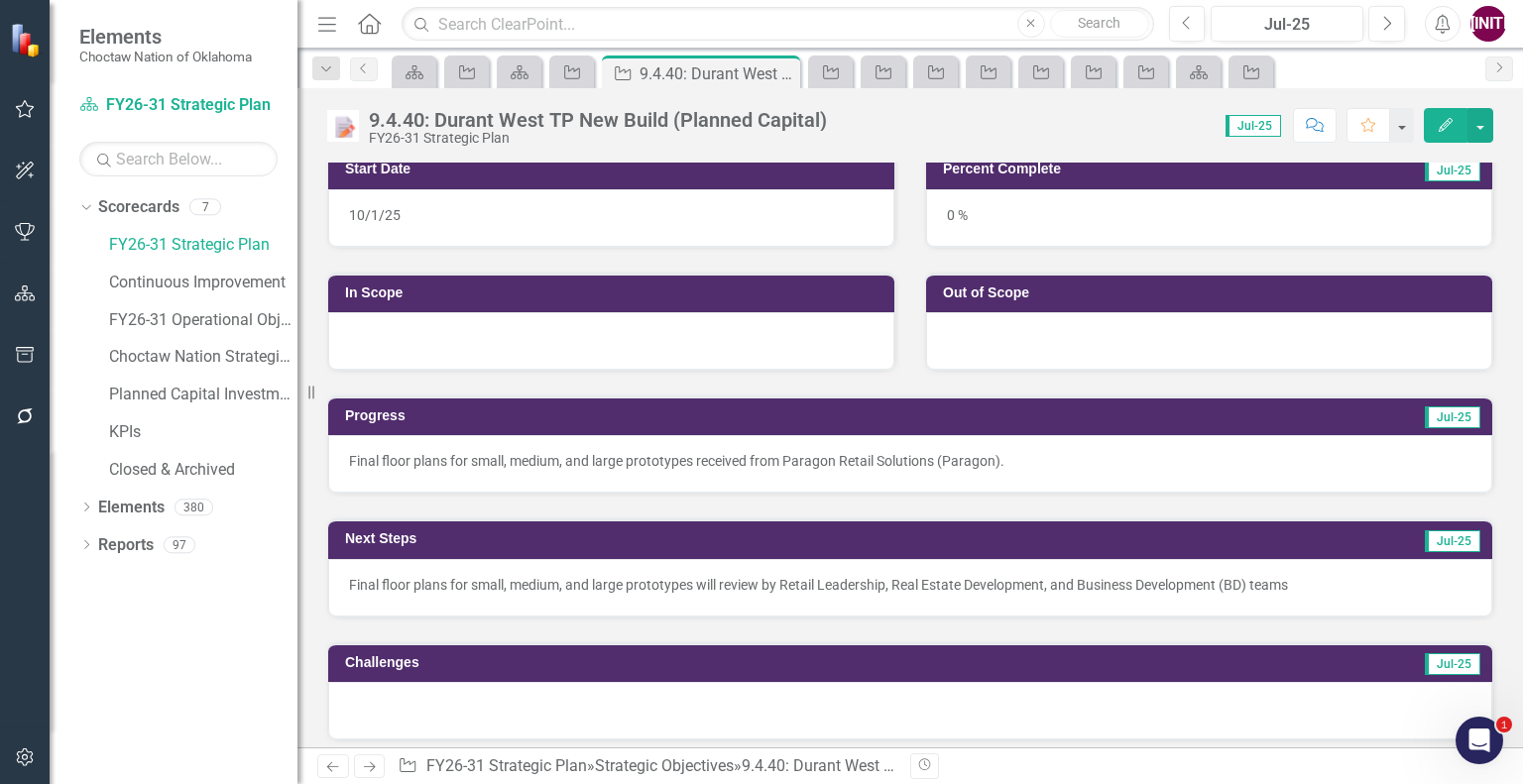 scroll, scrollTop: 396, scrollLeft: 0, axis: vertical 